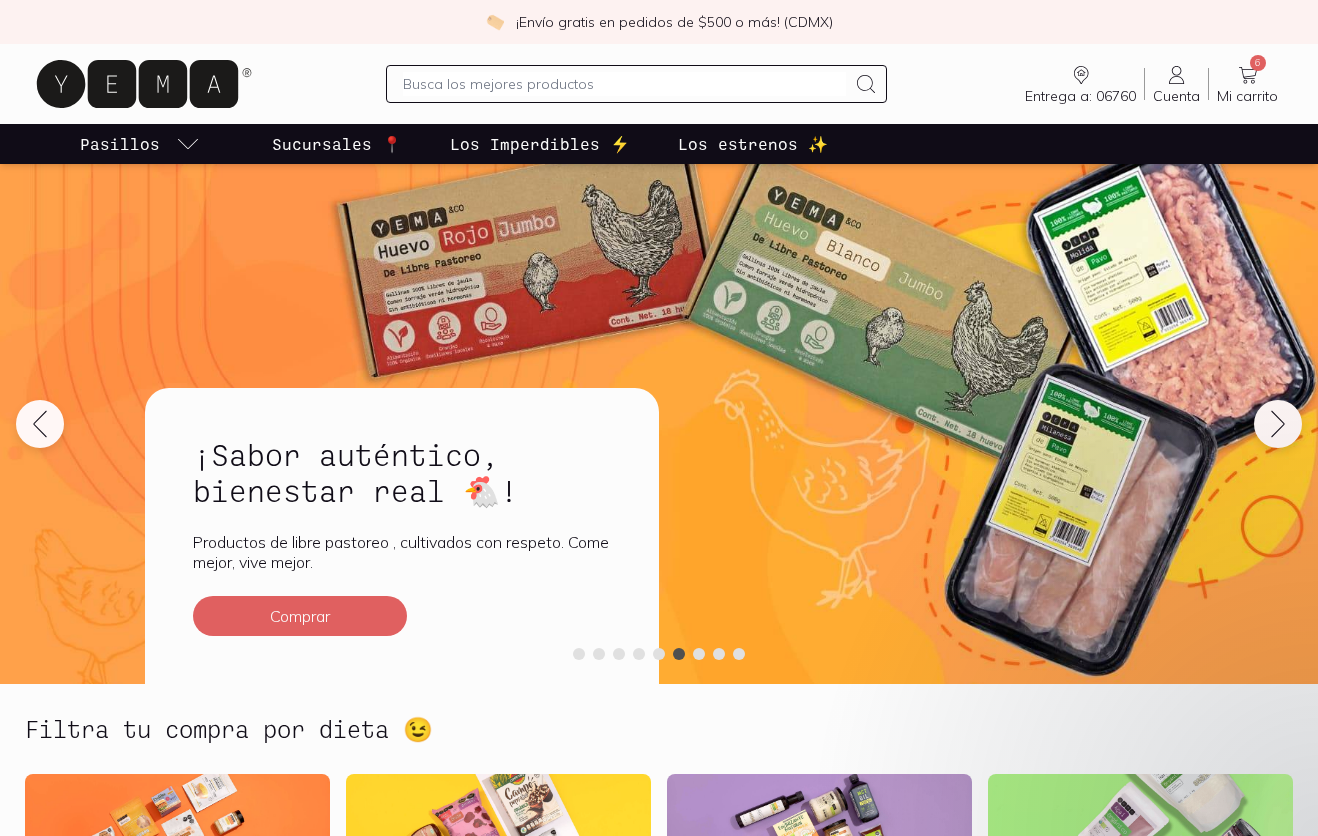 scroll, scrollTop: 0, scrollLeft: 0, axis: both 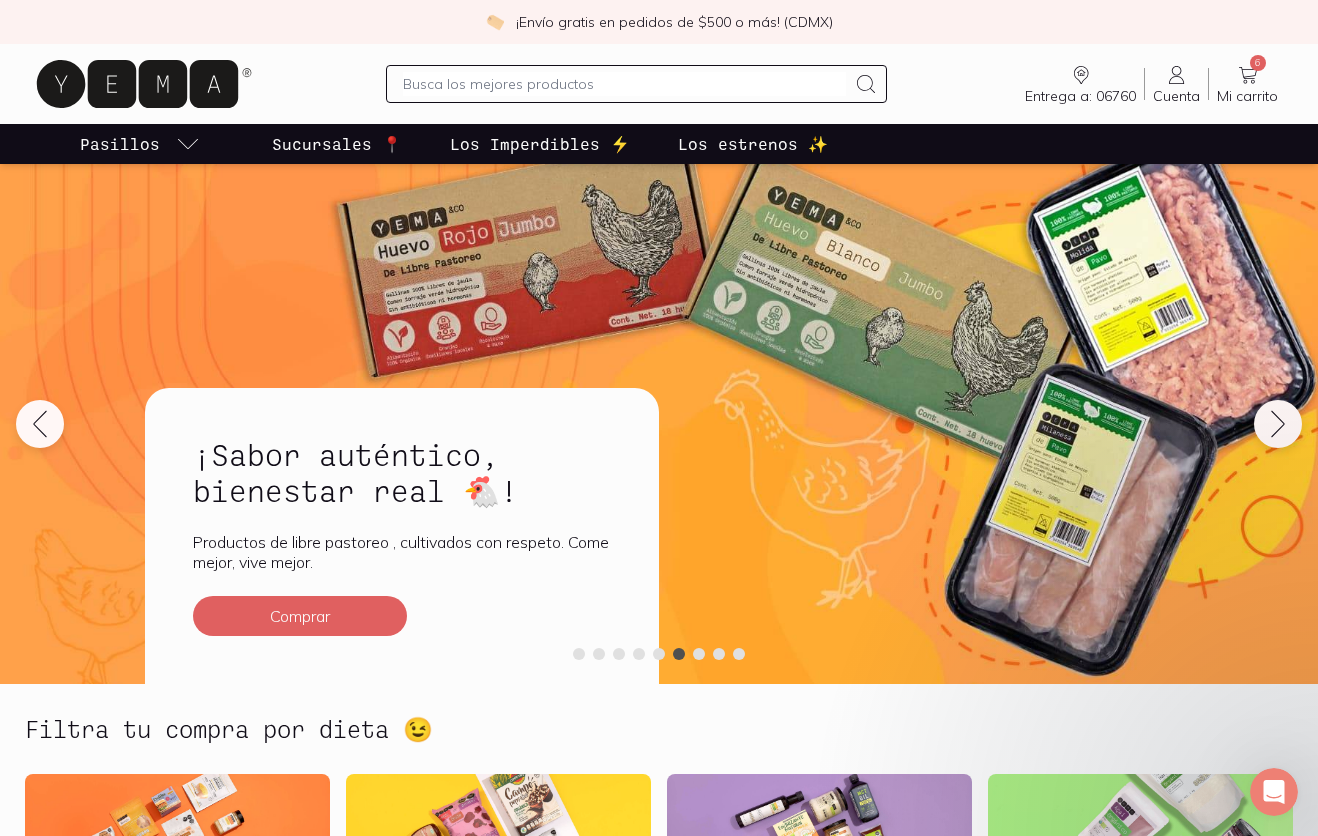 click 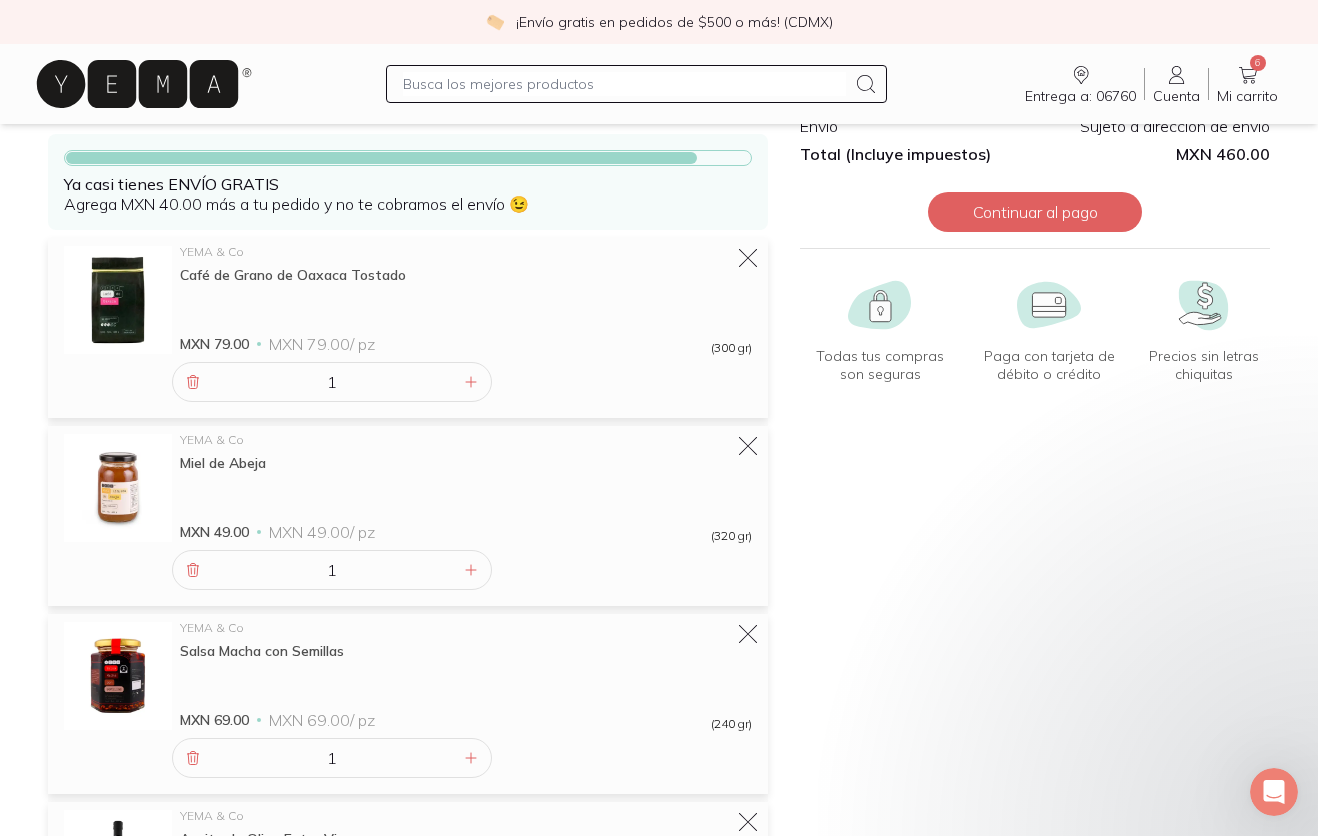 scroll, scrollTop: 0, scrollLeft: 0, axis: both 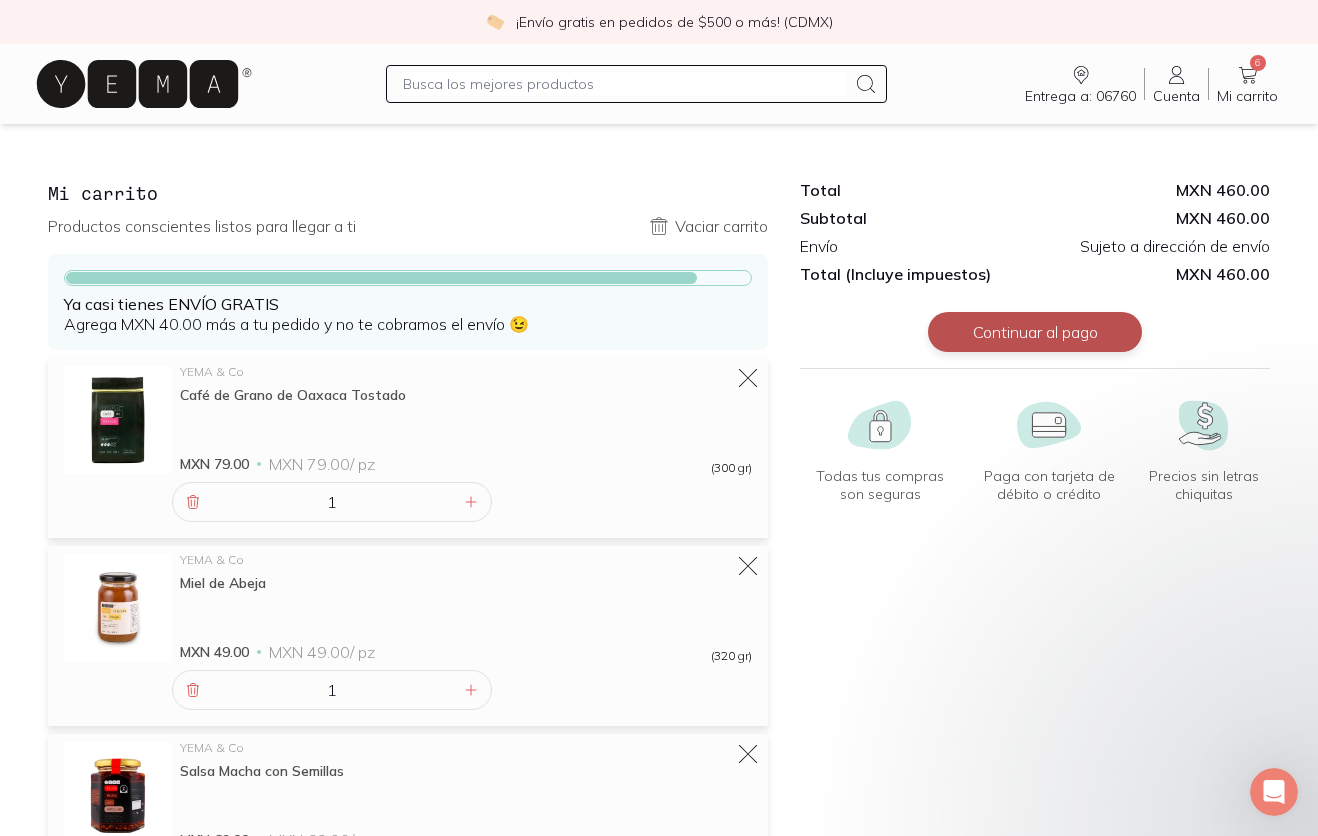 click on "Continuar al pago" at bounding box center [1035, 332] 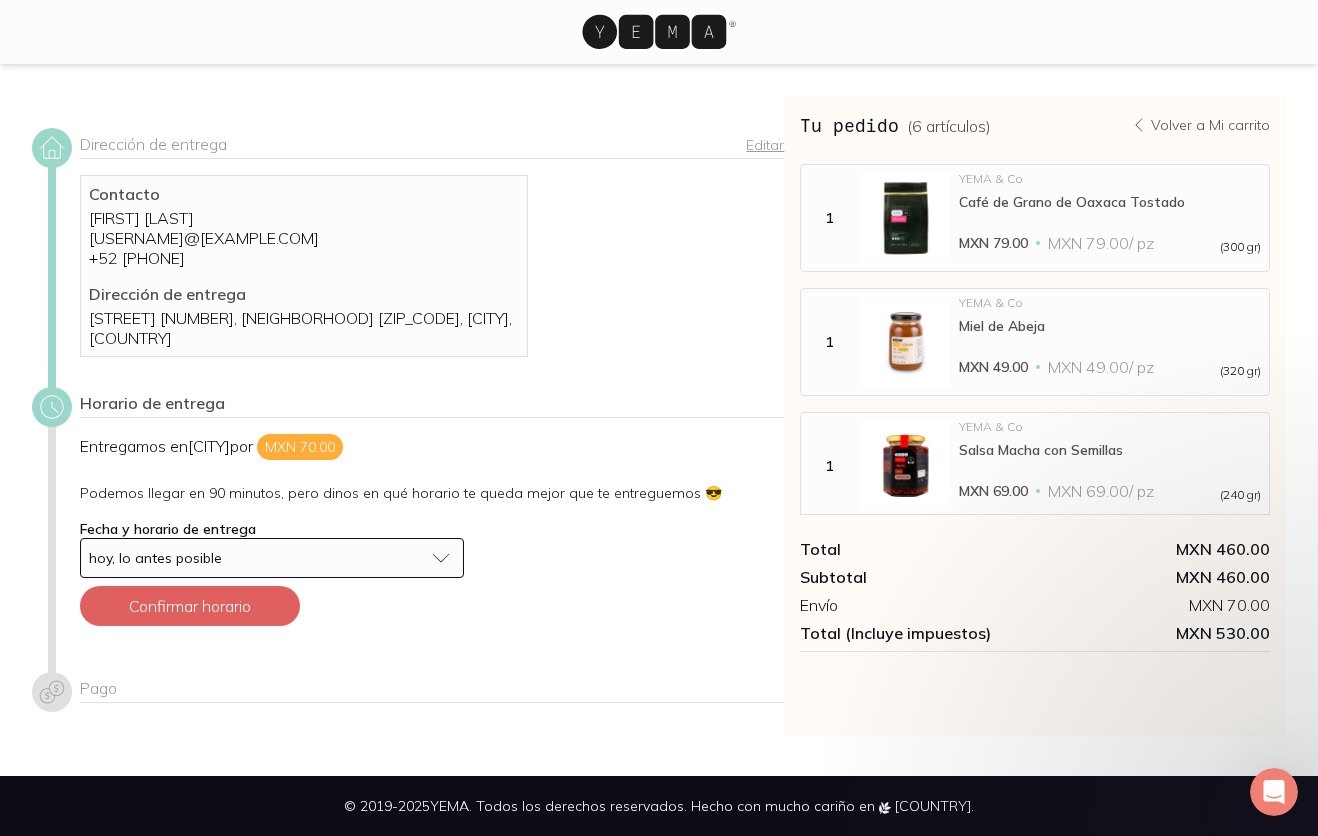 click on "hoy, lo antes posible" at bounding box center [256, 558] 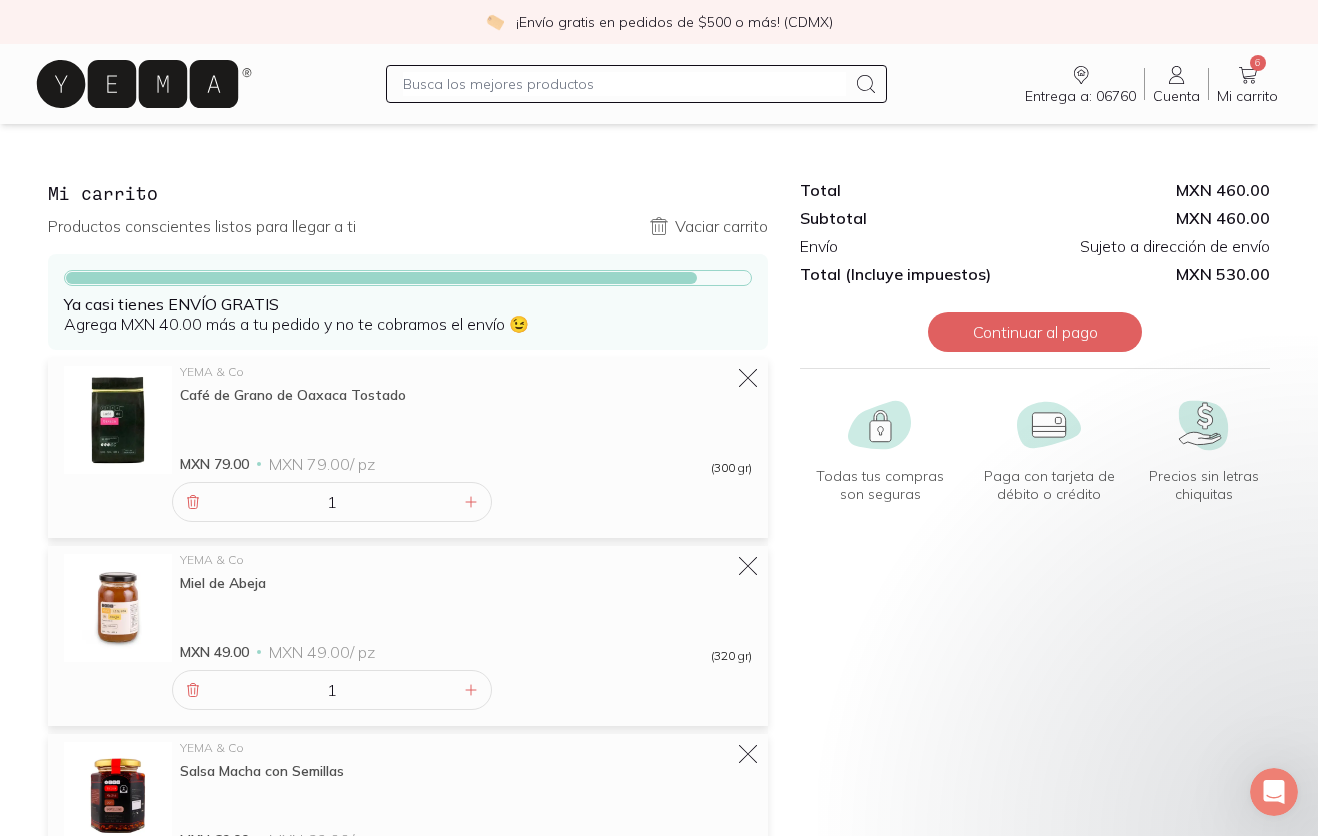 click 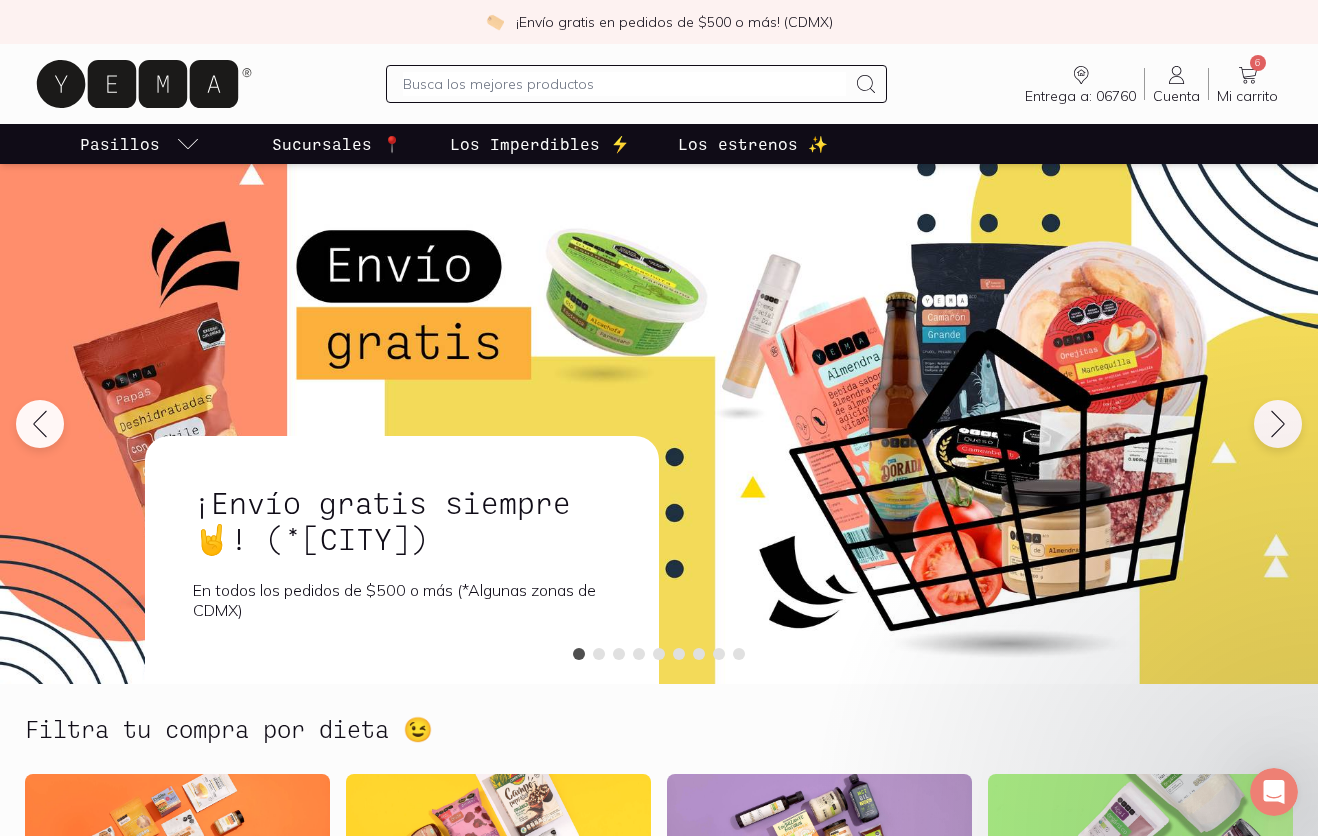 click on "Entrega a: 06760 06760 Buscar Buscar Cuenta Cuenta 6 Mi carrito Carrito" at bounding box center [659, 84] 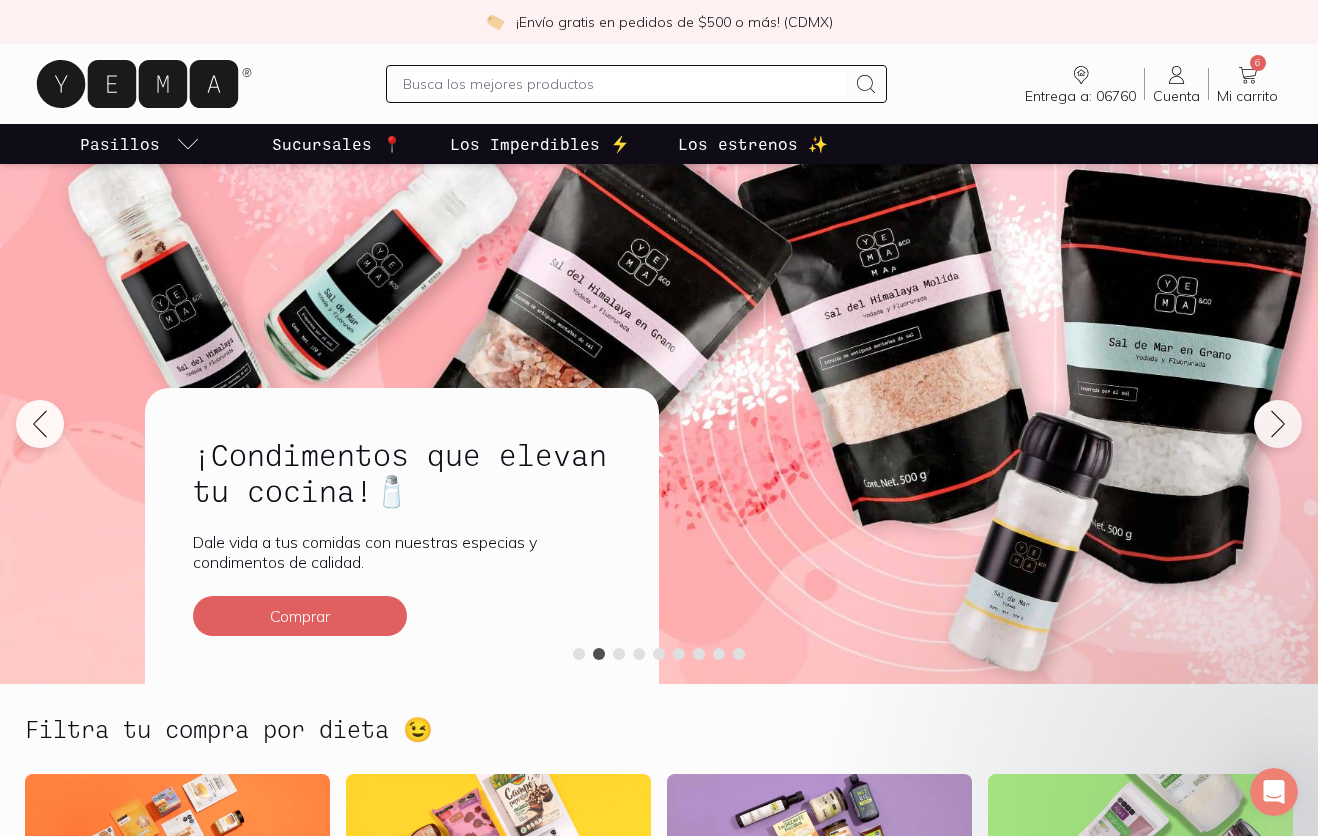 click 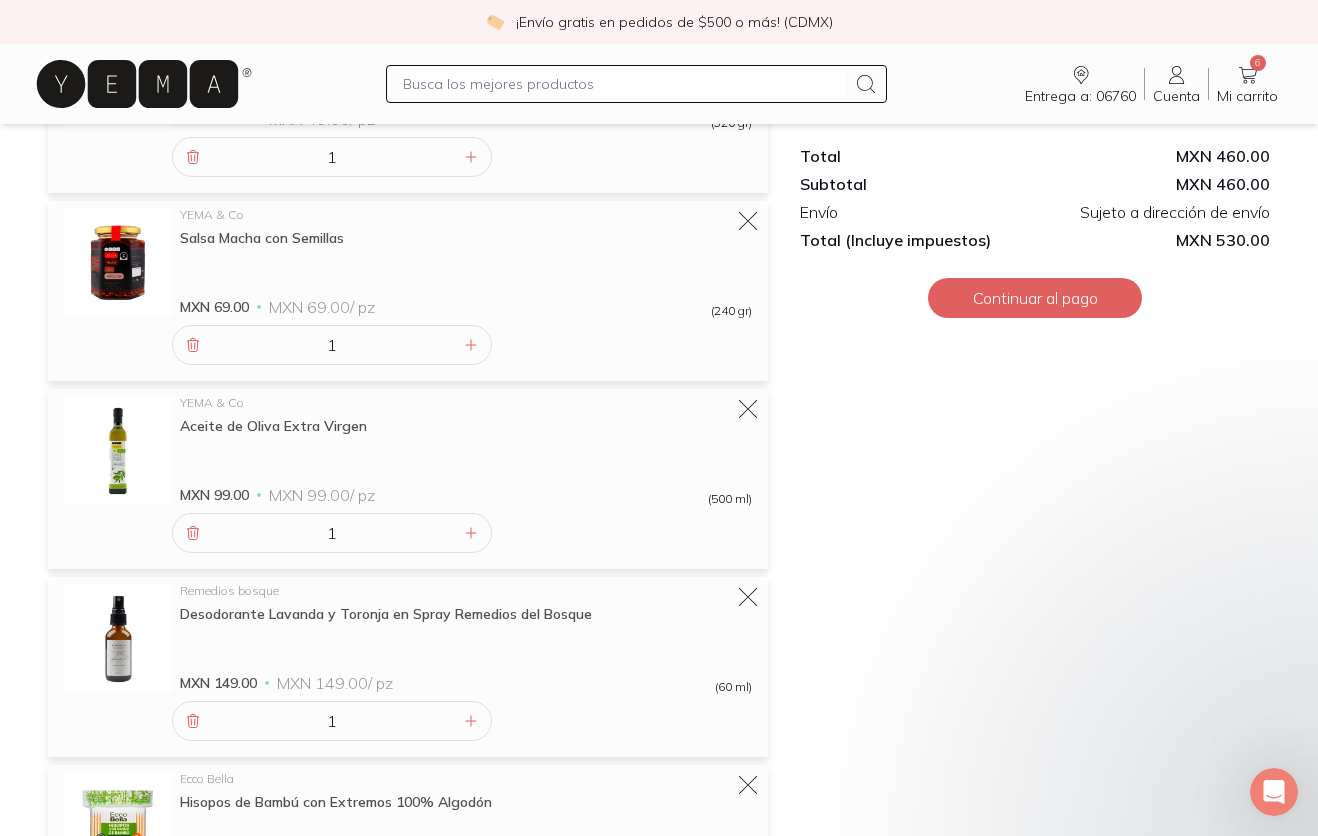 scroll, scrollTop: 143, scrollLeft: 0, axis: vertical 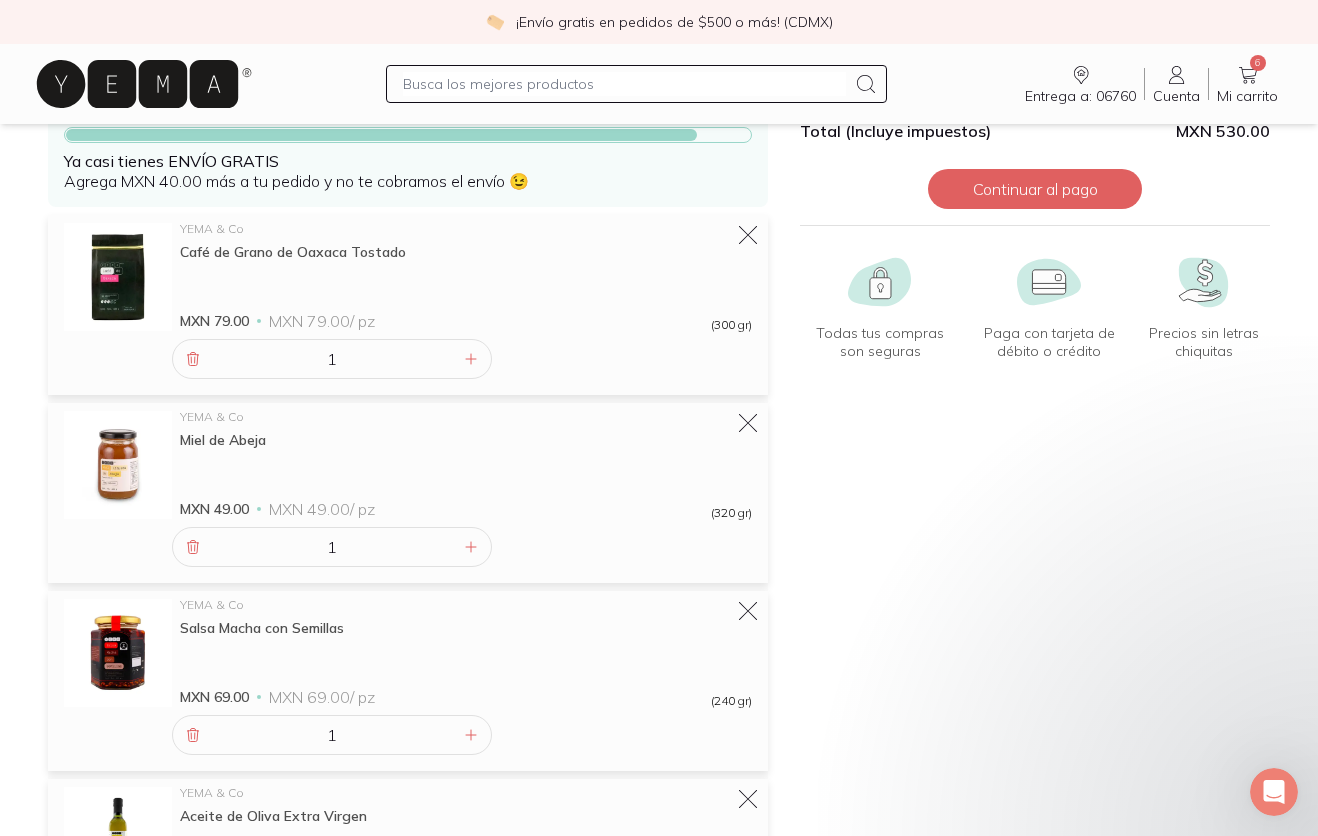 click at bounding box center [625, 84] 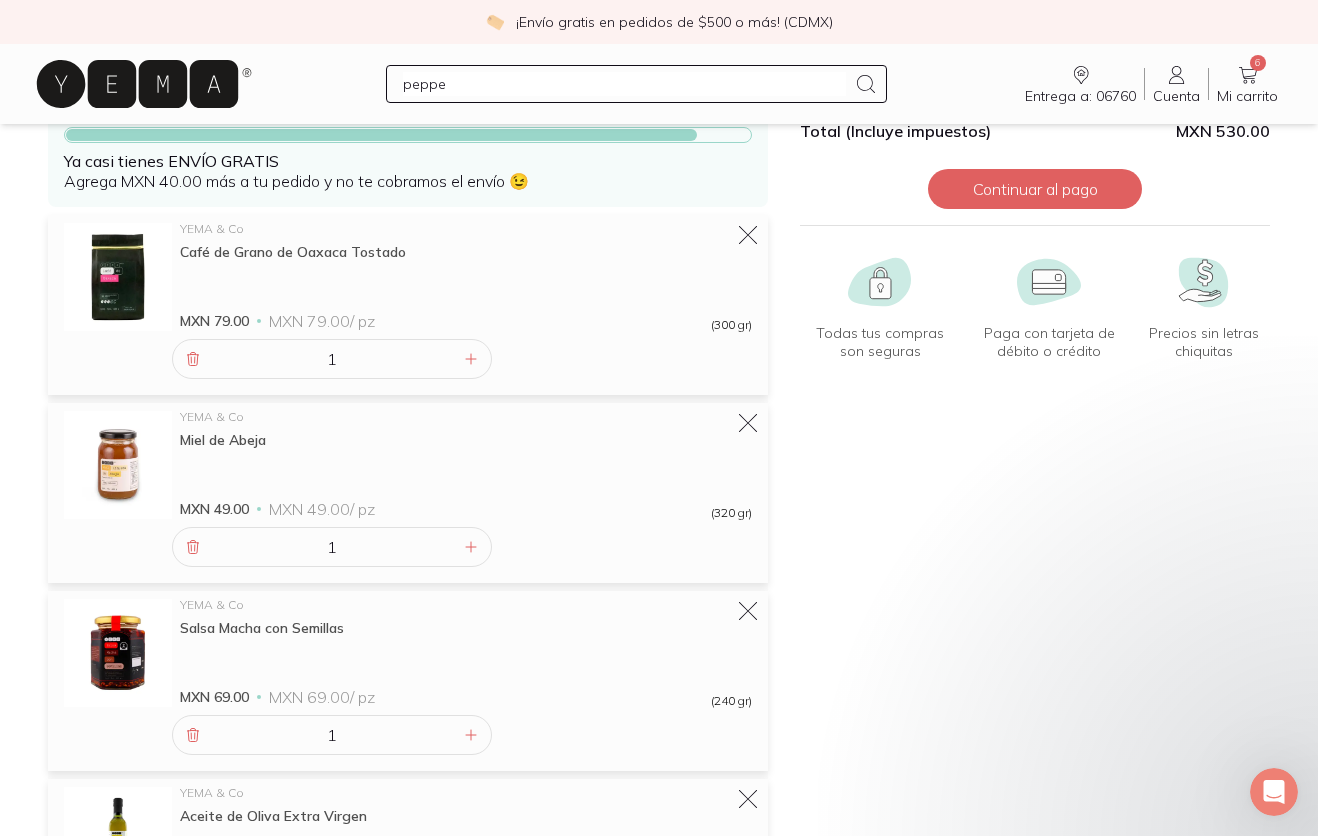 type on "pepper" 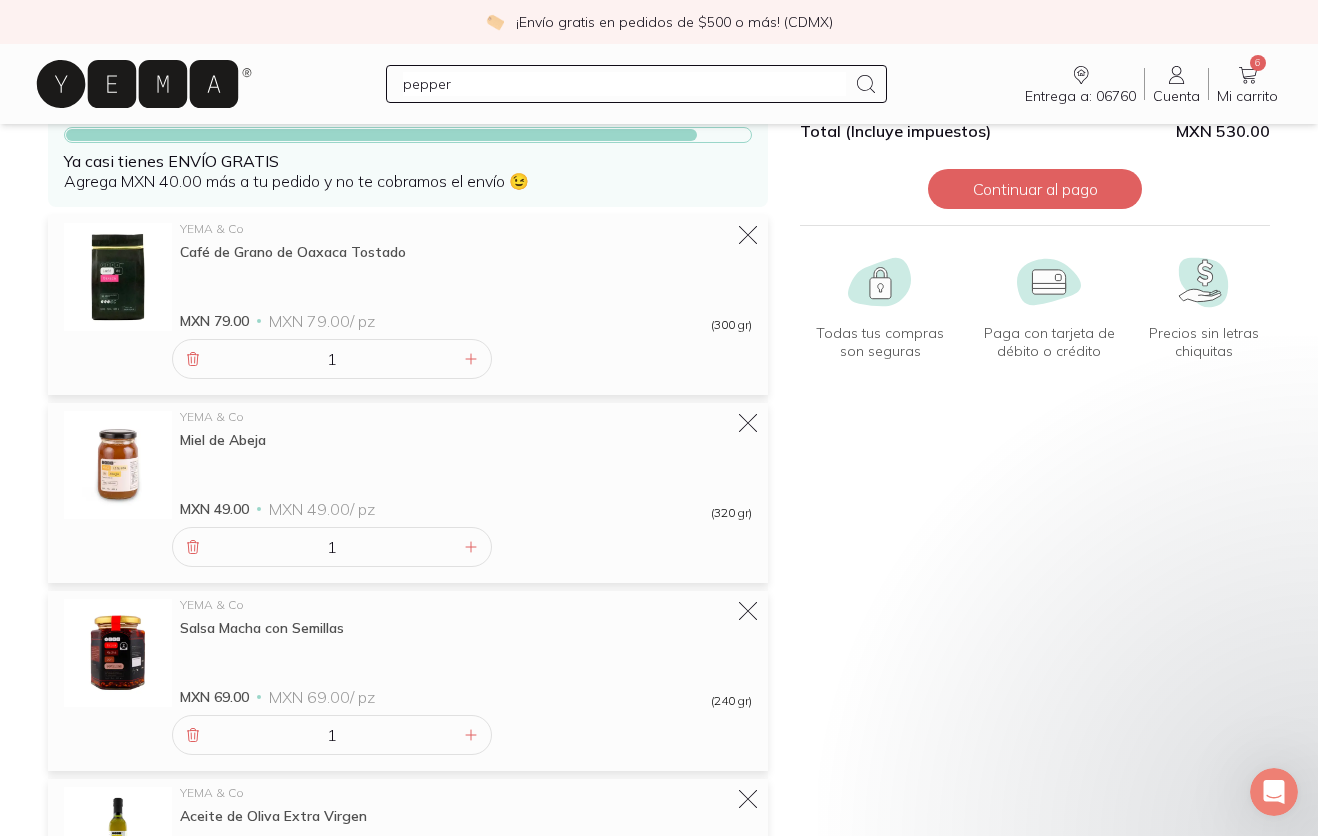 type 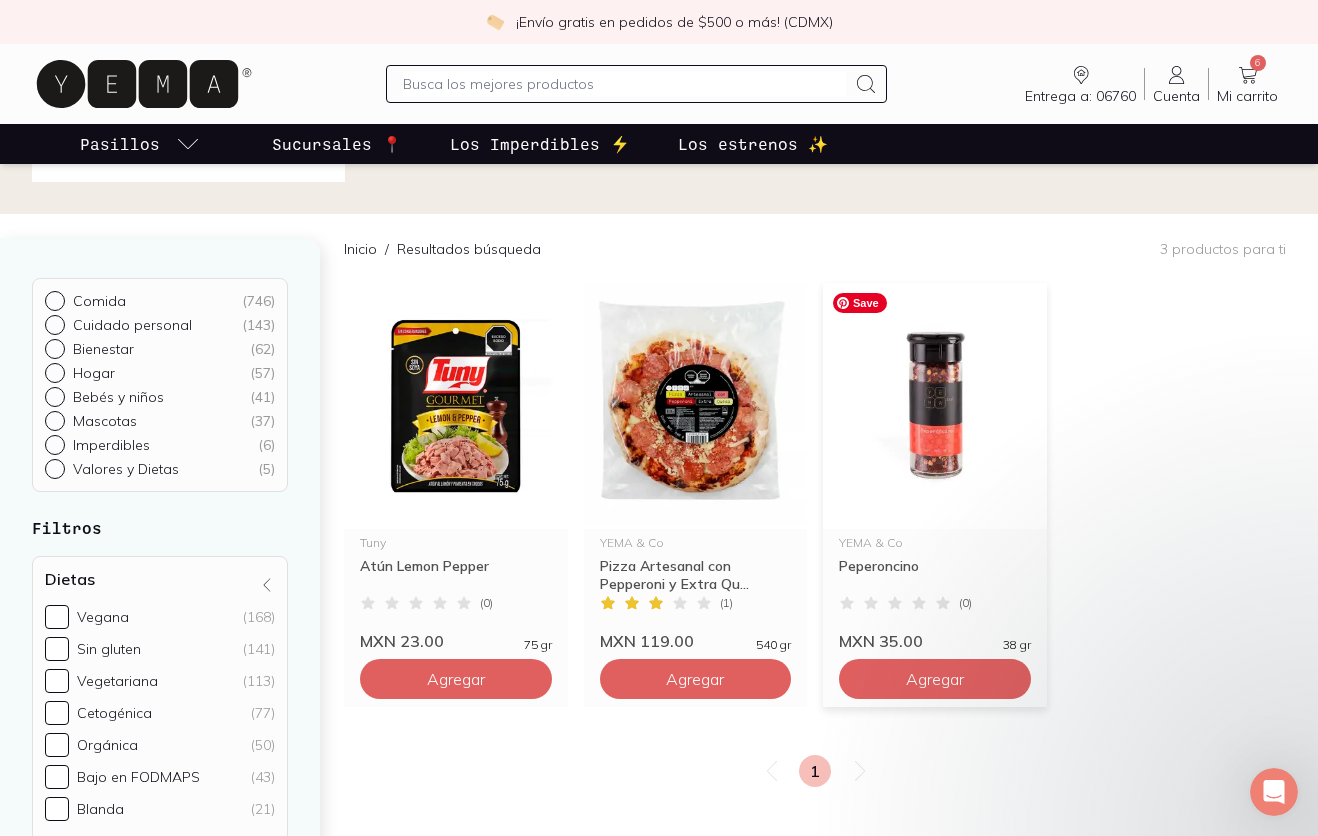 scroll, scrollTop: 0, scrollLeft: 0, axis: both 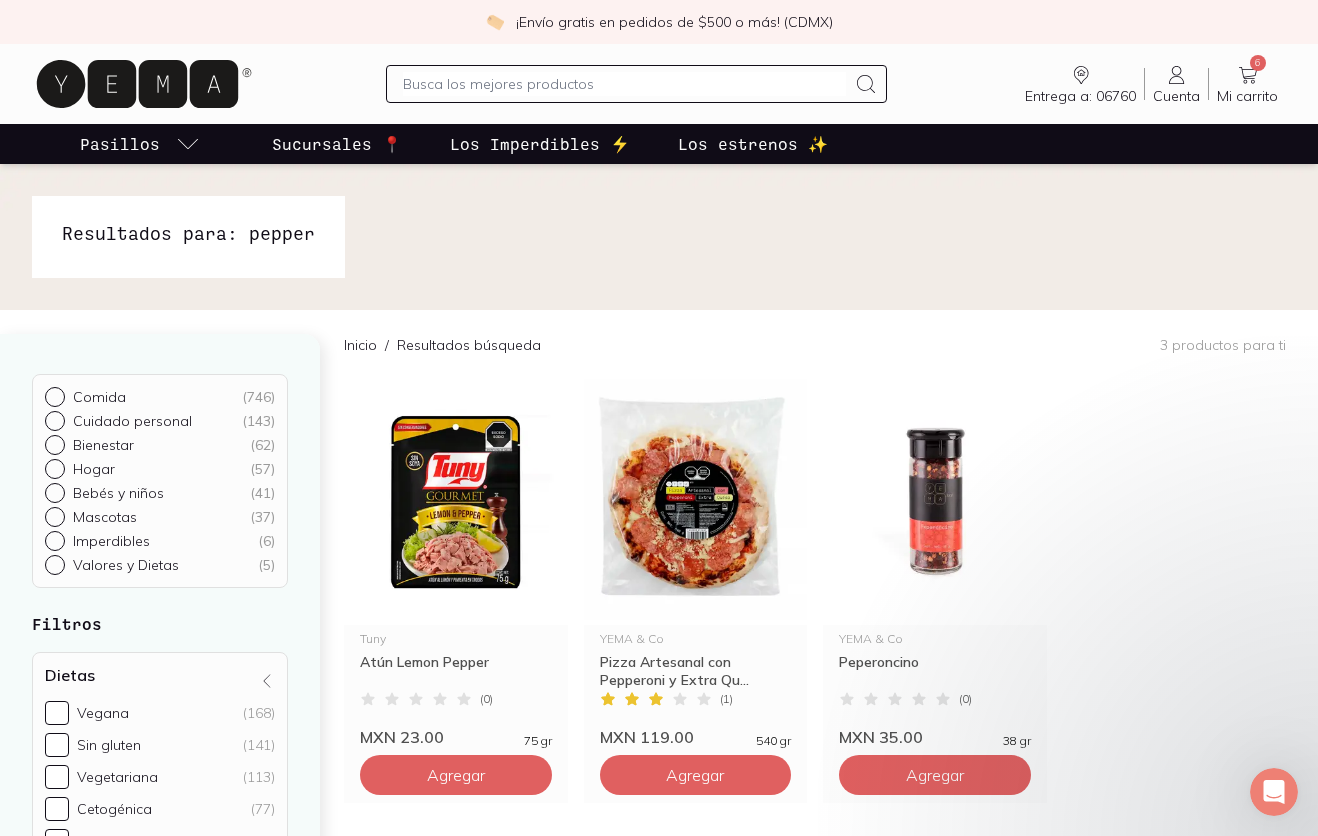 click at bounding box center (625, 84) 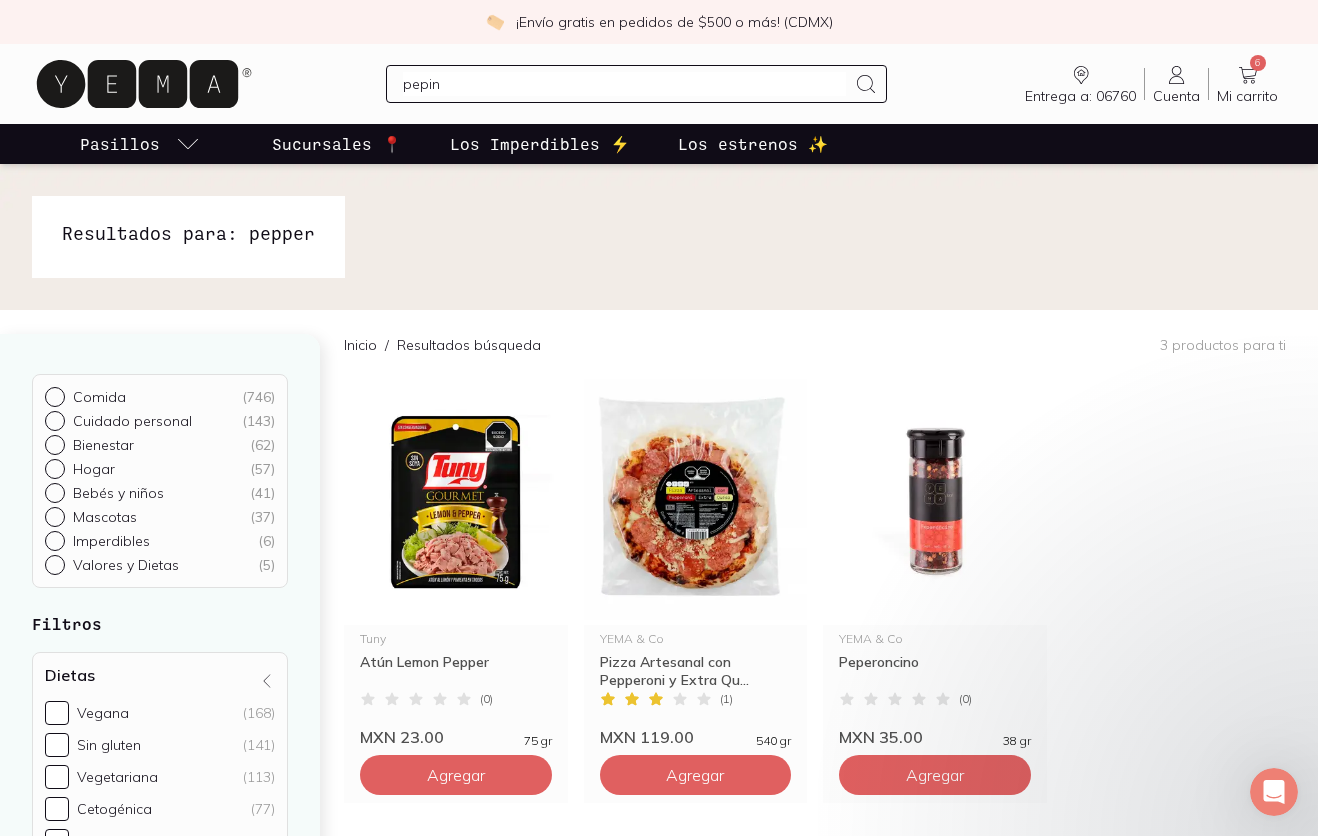 type on "pepino" 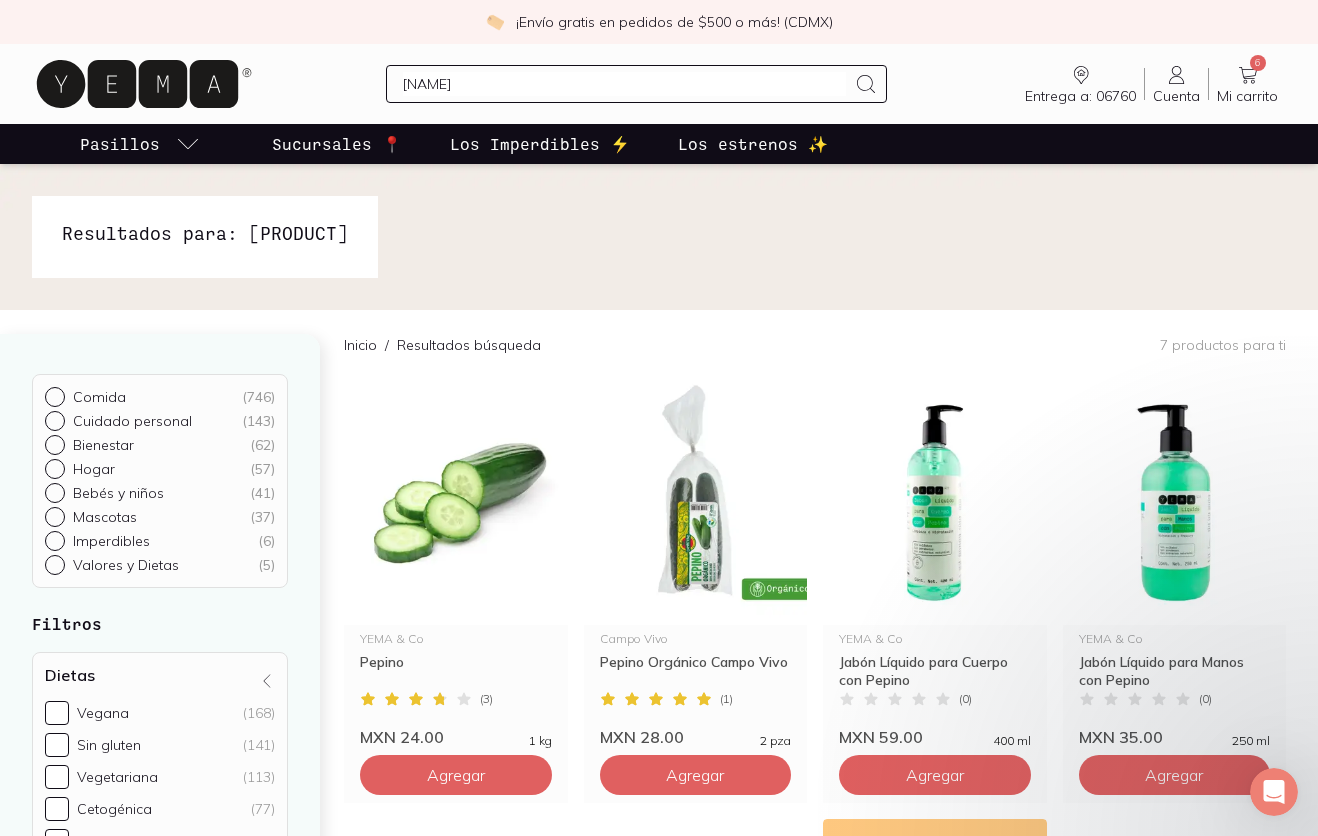 type on "pepio" 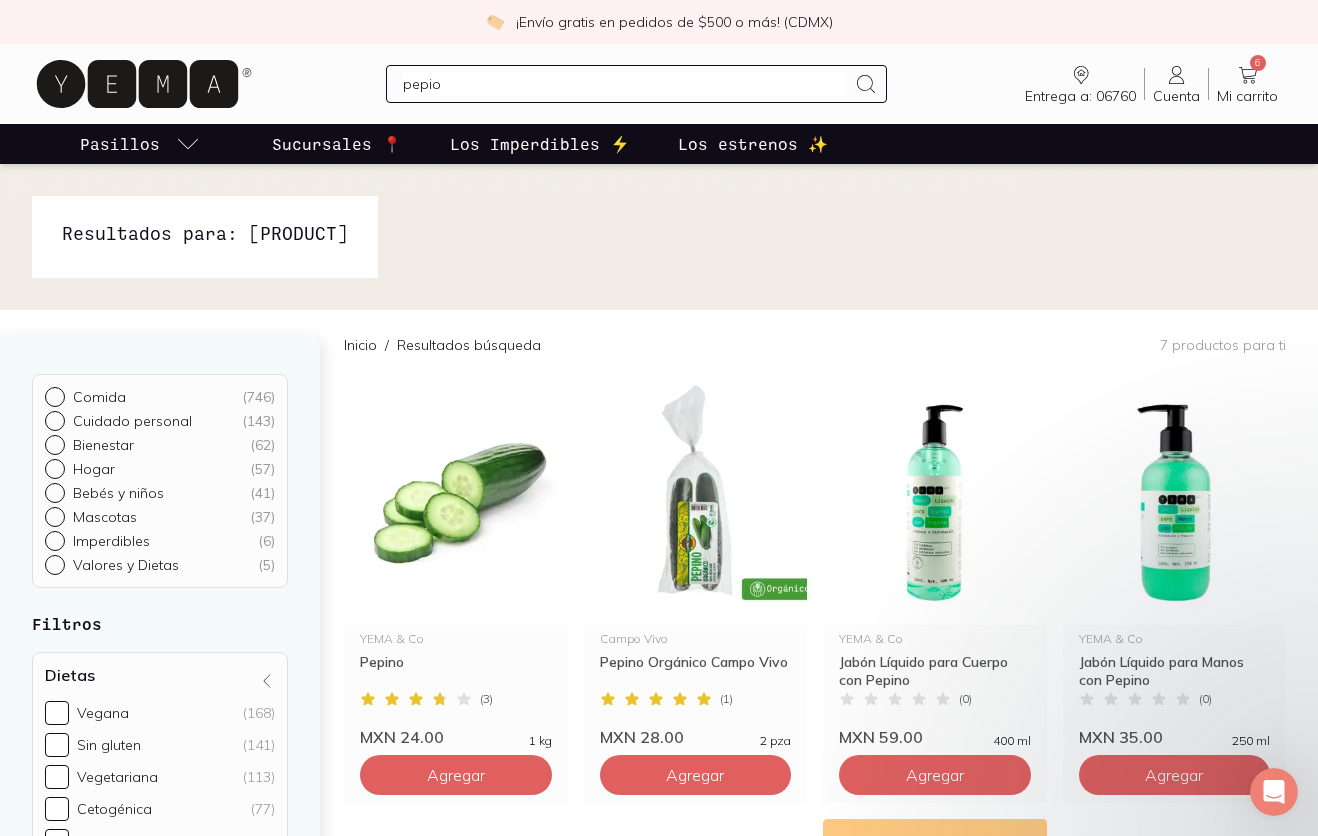 type 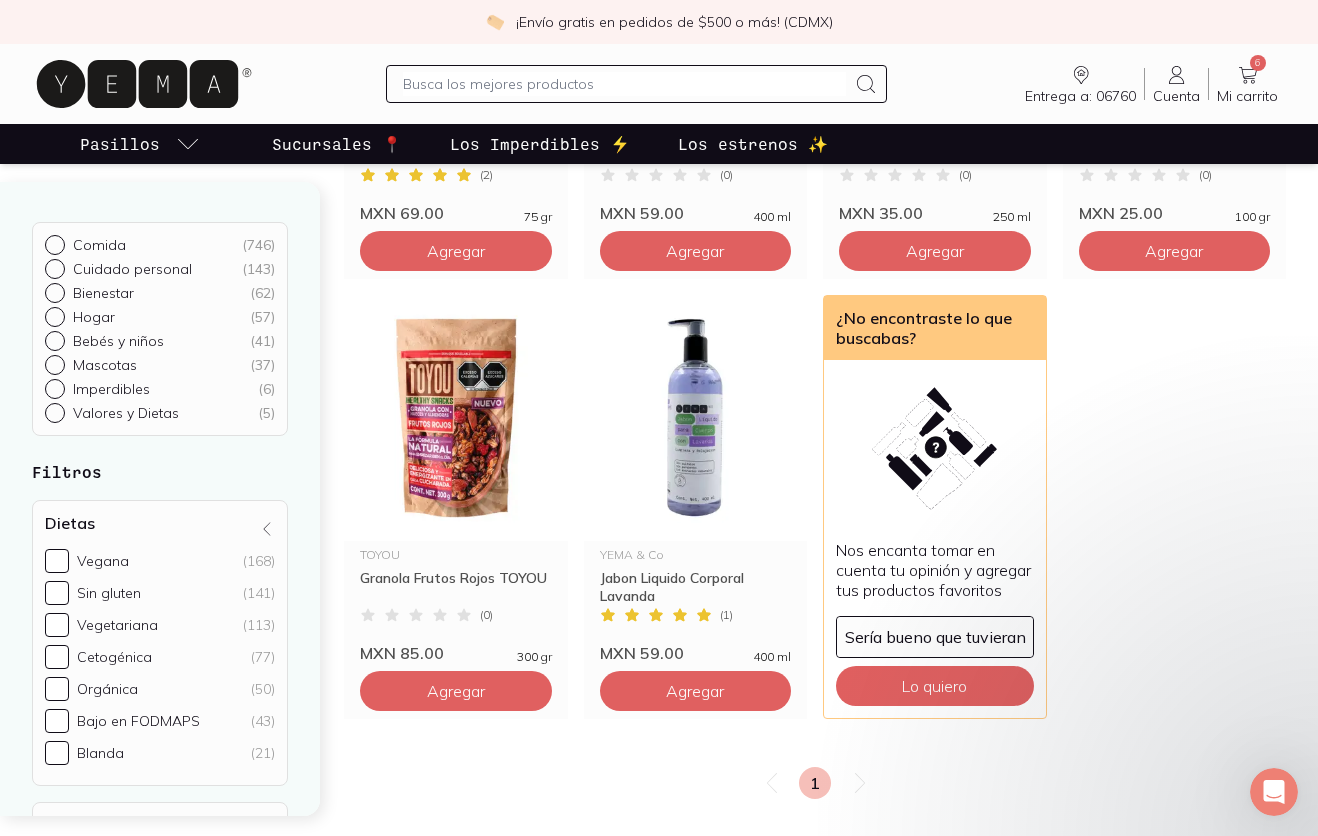 scroll, scrollTop: 969, scrollLeft: 0, axis: vertical 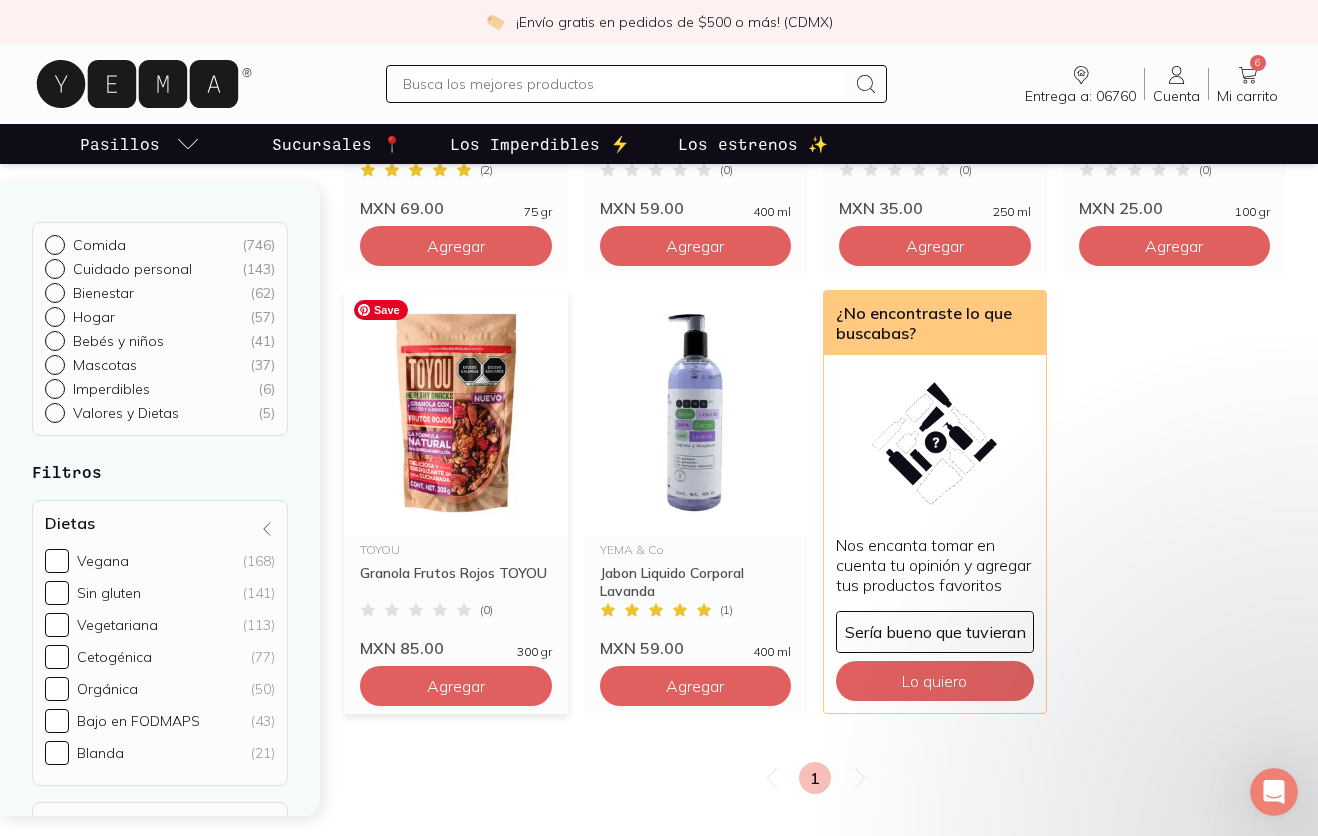 click at bounding box center (456, 413) 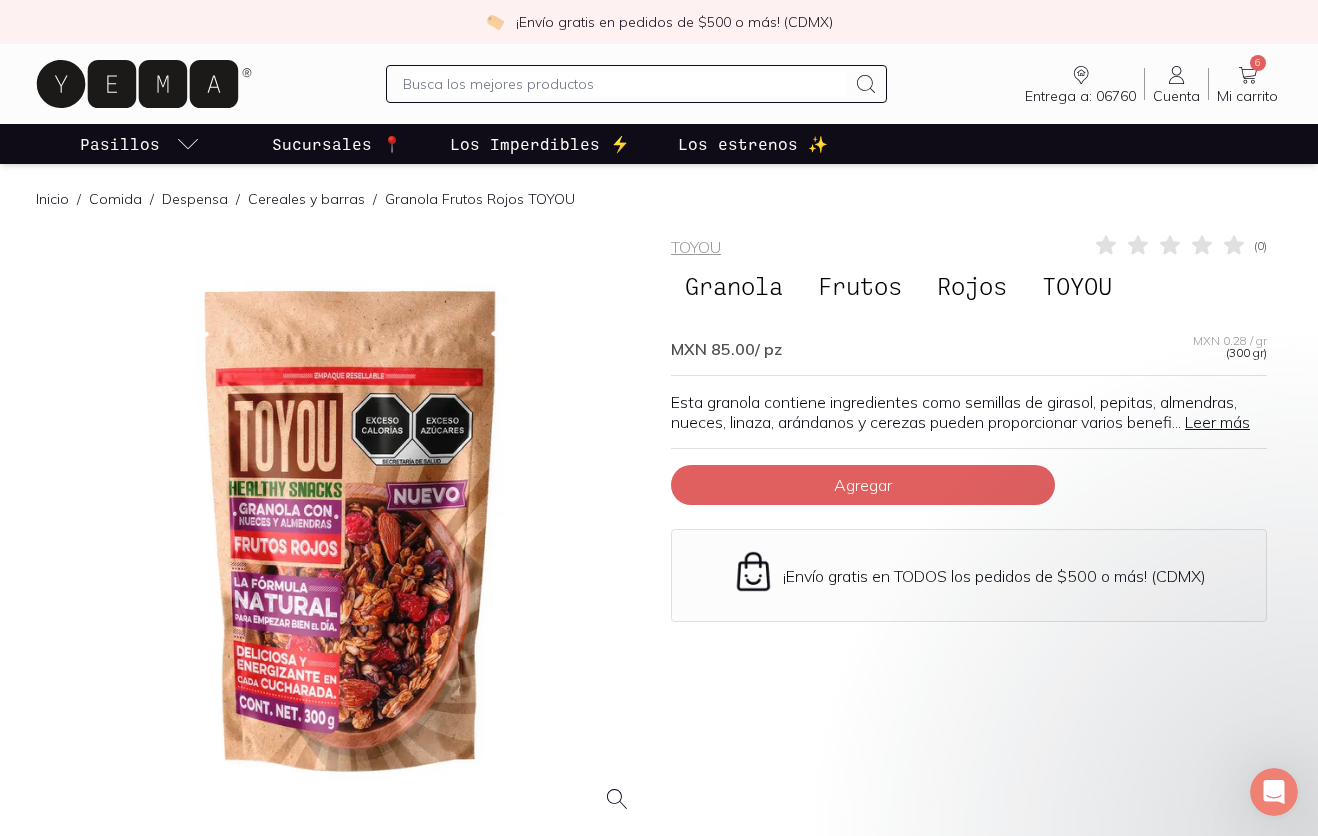 click 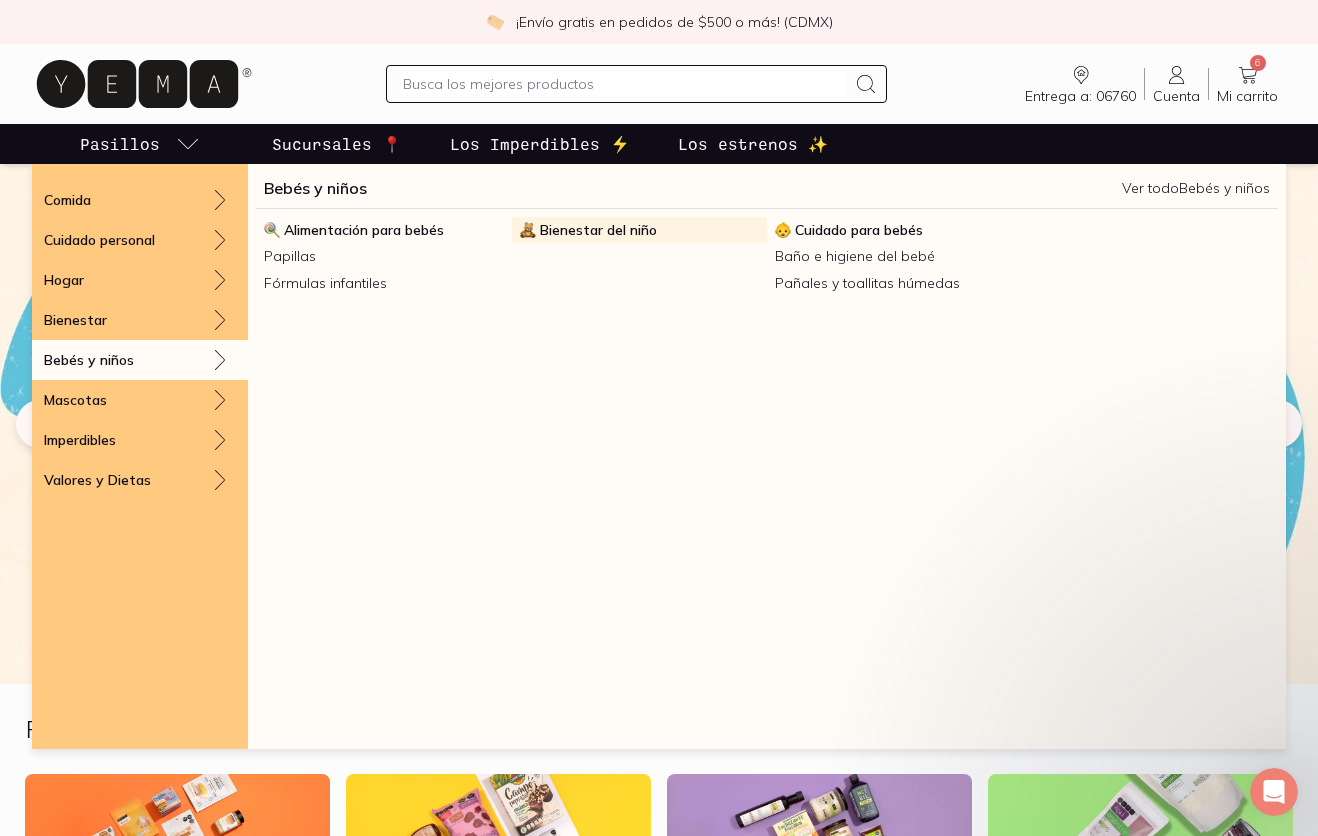 click on "Bienestar del niño" at bounding box center [598, 230] 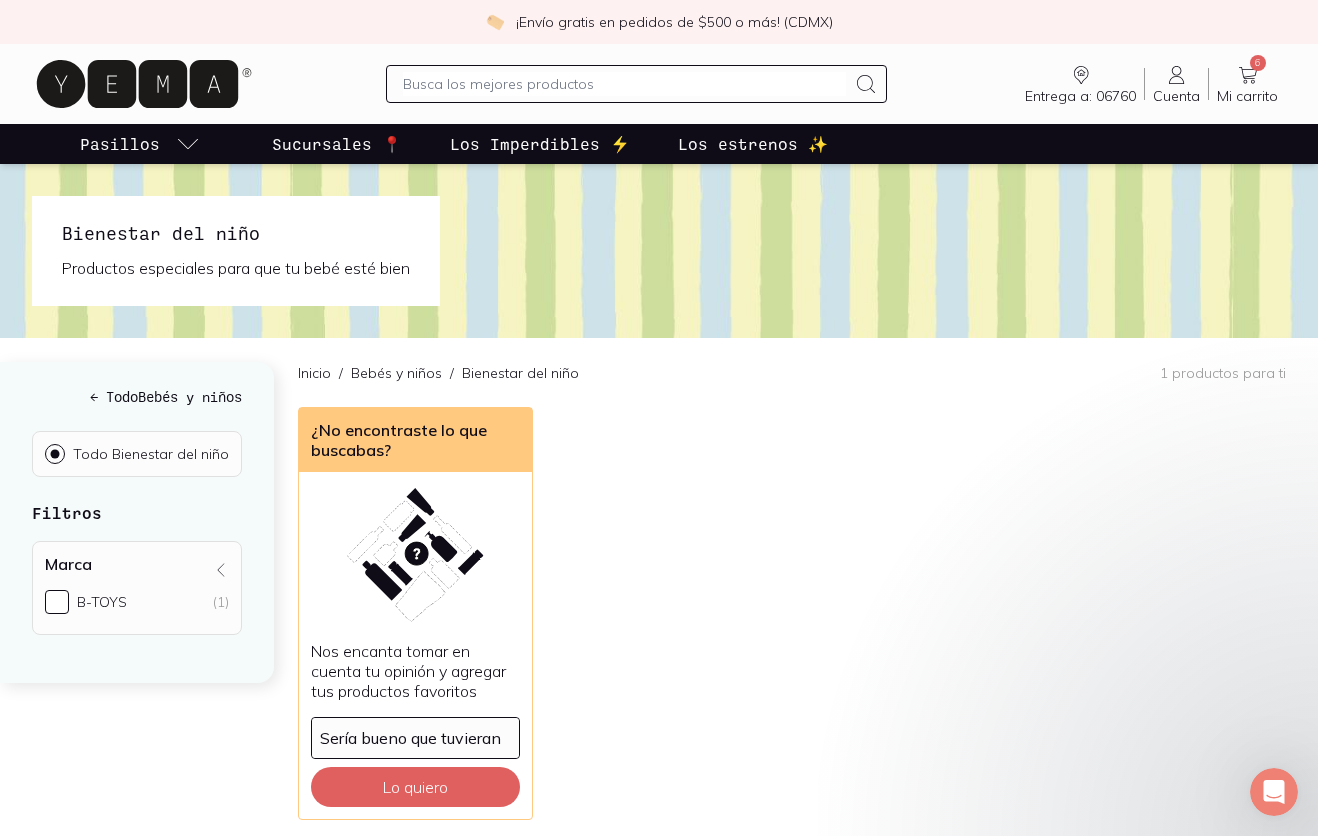 click at bounding box center [625, 84] 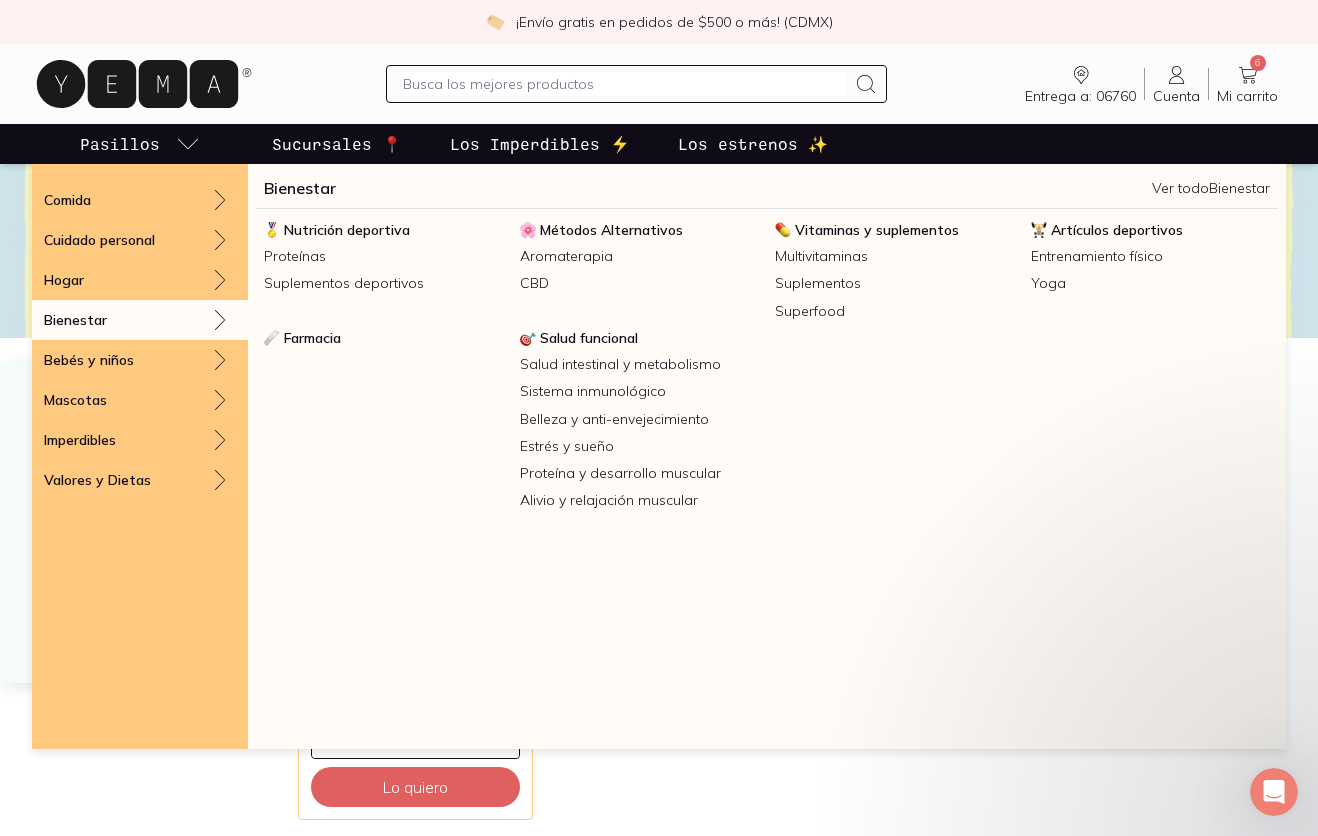click on "Bienestar" at bounding box center [75, 320] 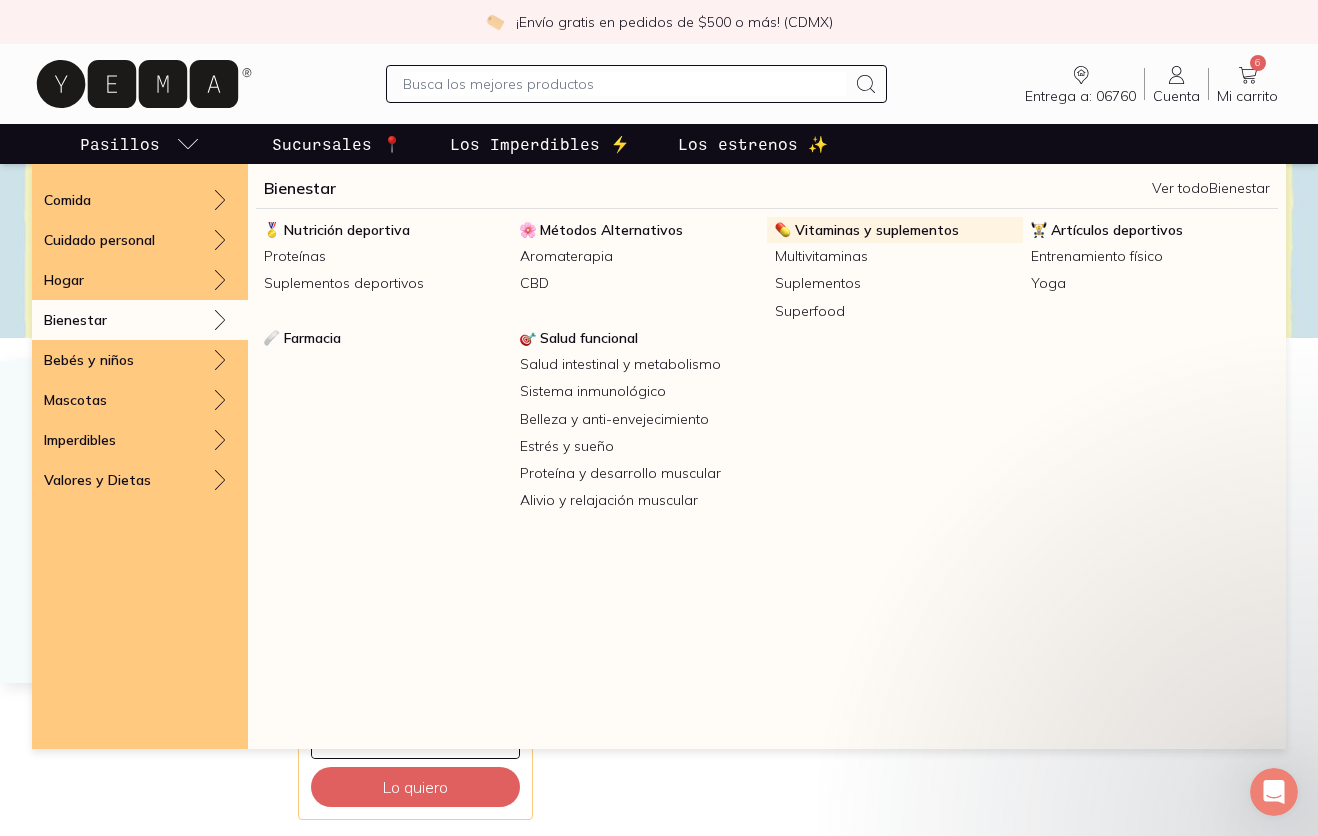 click on "Vitaminas y suplementos" at bounding box center (877, 230) 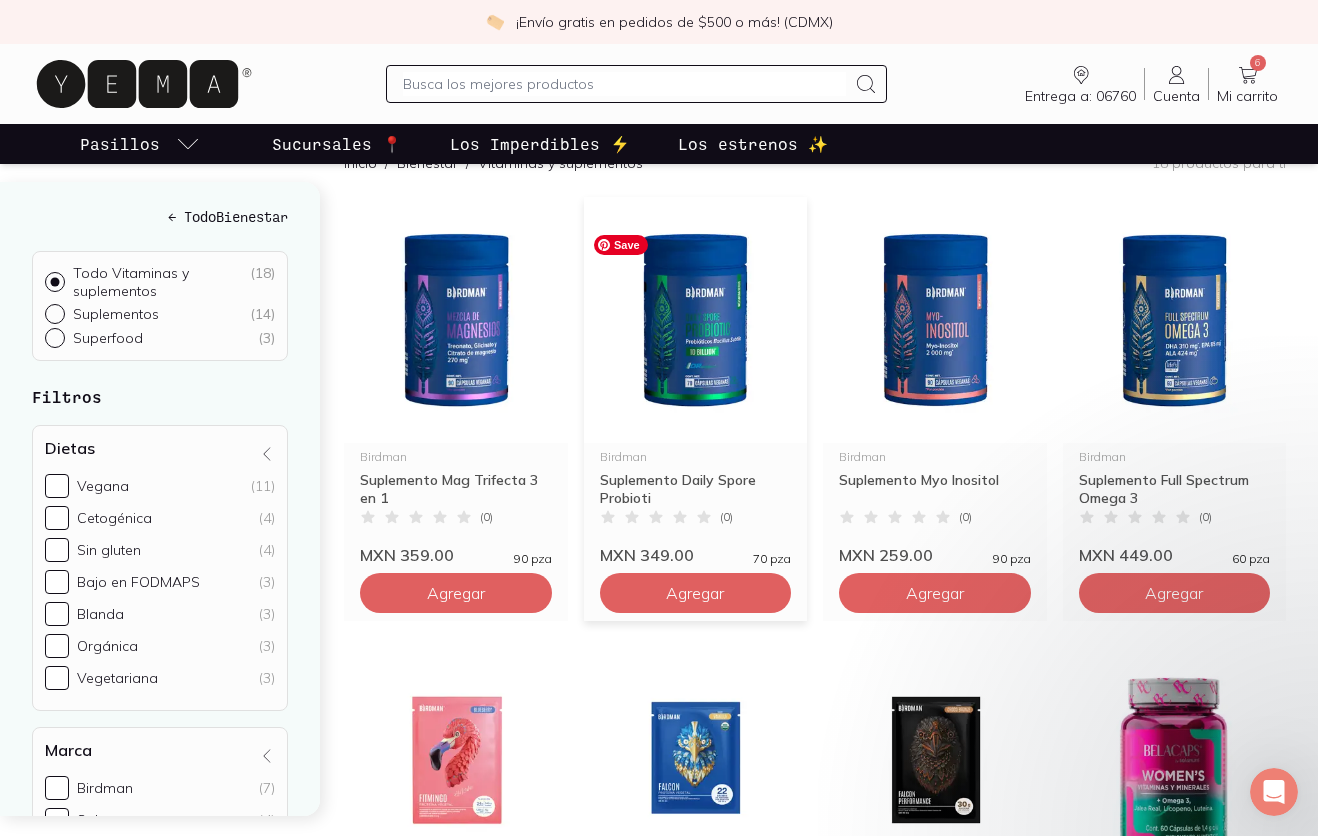 scroll, scrollTop: 239, scrollLeft: 0, axis: vertical 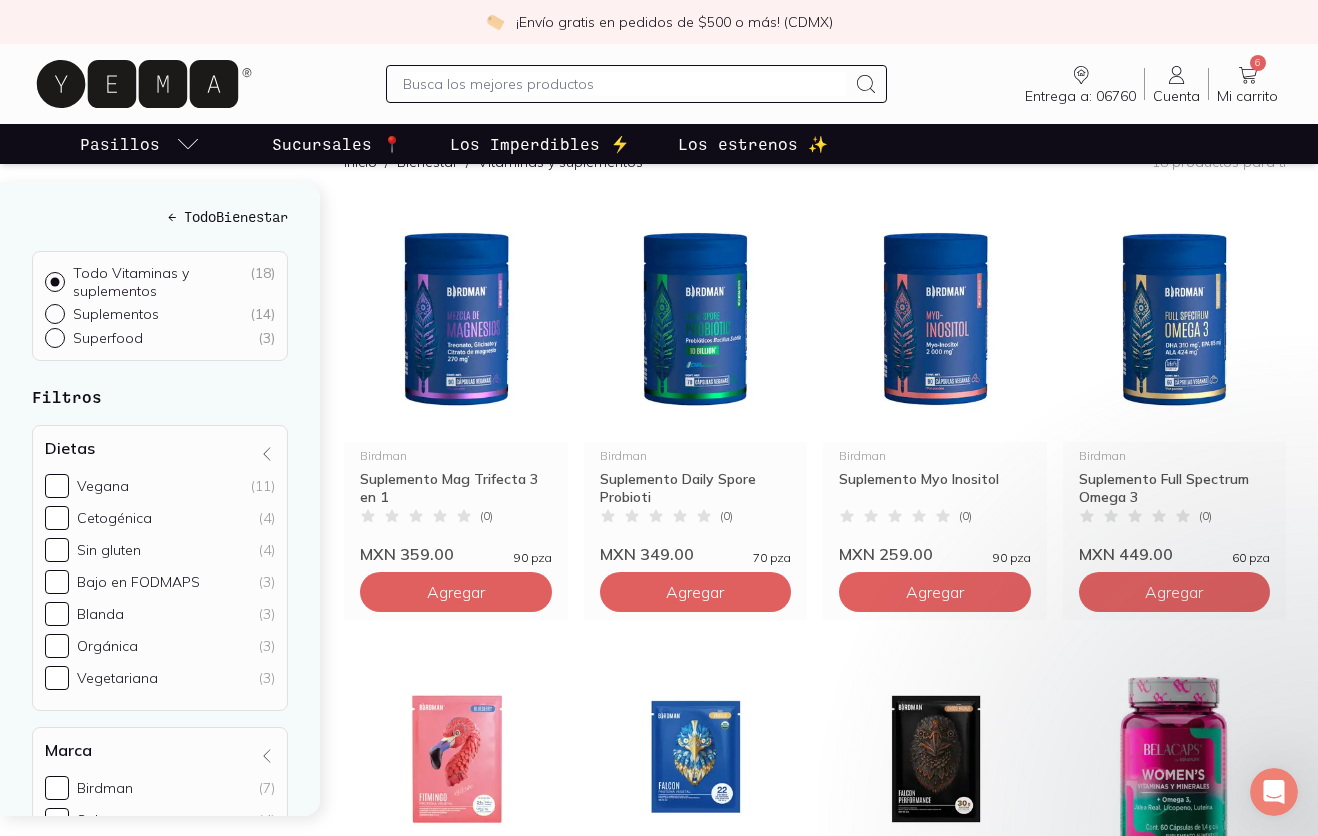 click 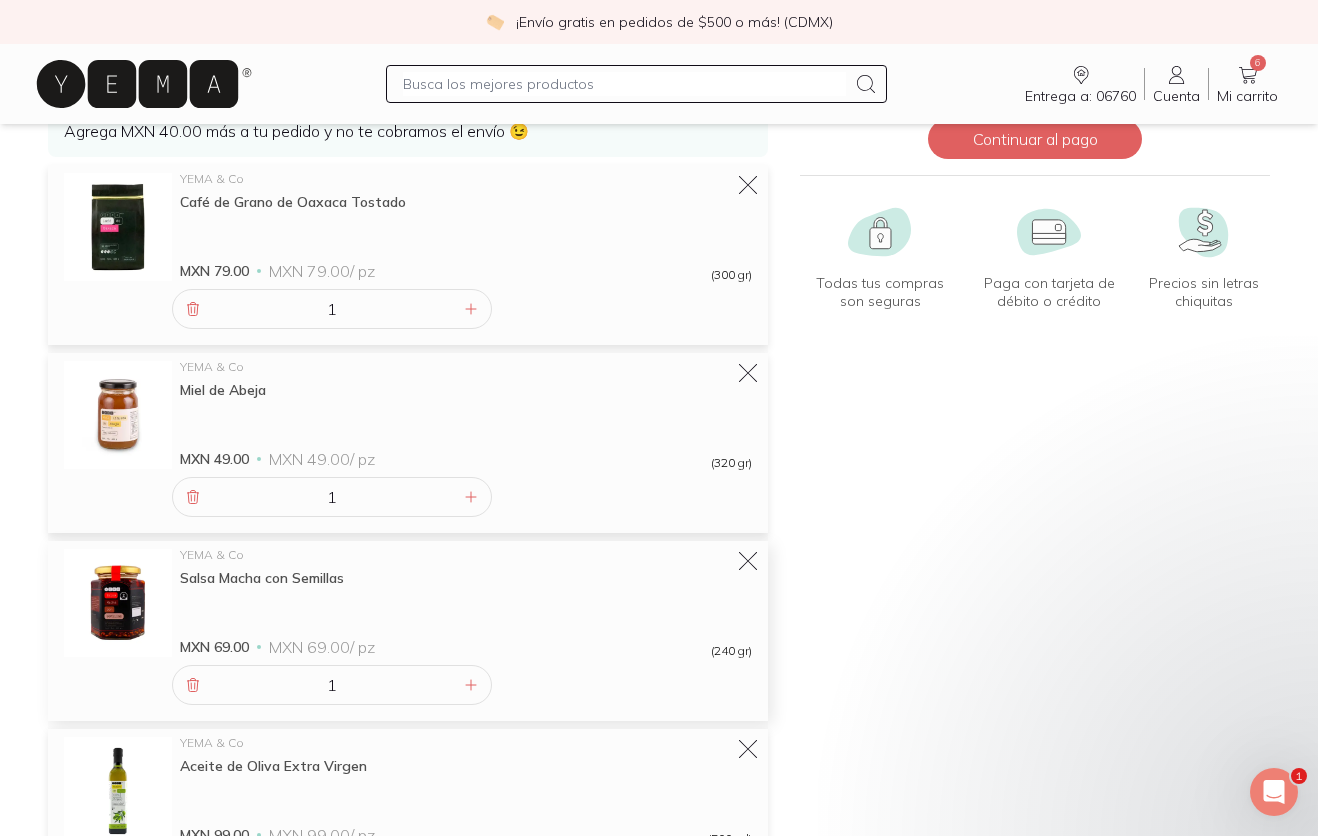 scroll, scrollTop: 217, scrollLeft: 0, axis: vertical 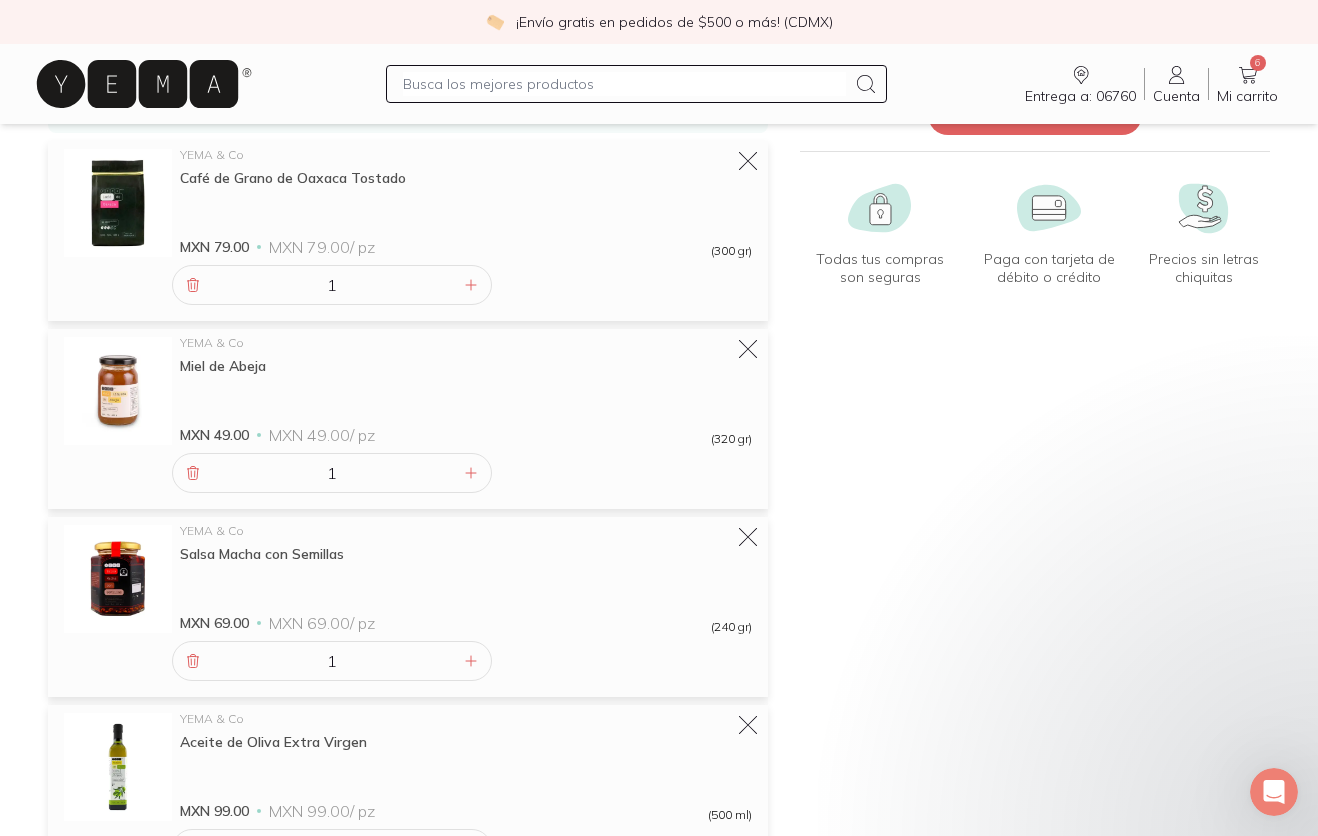 click at bounding box center (625, 84) 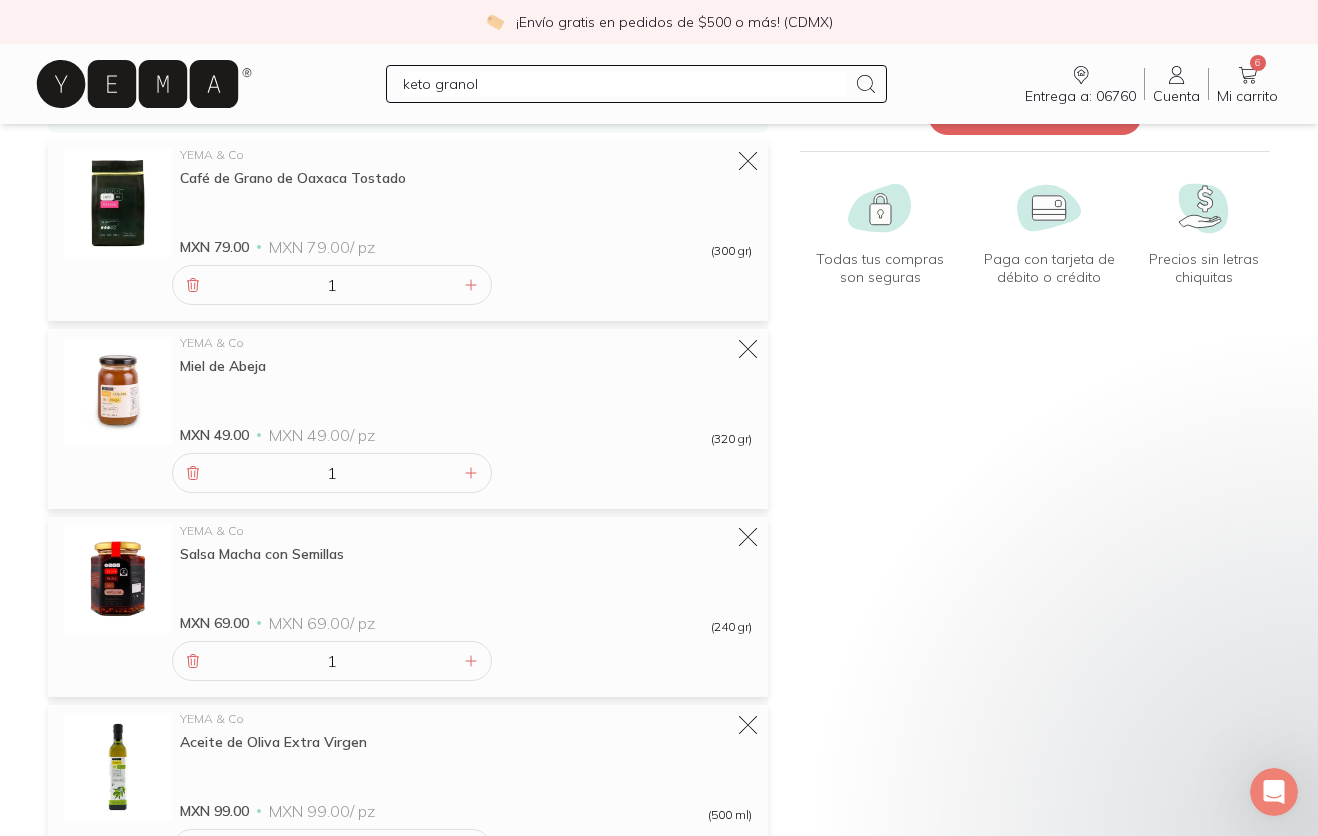 type on "keto granola" 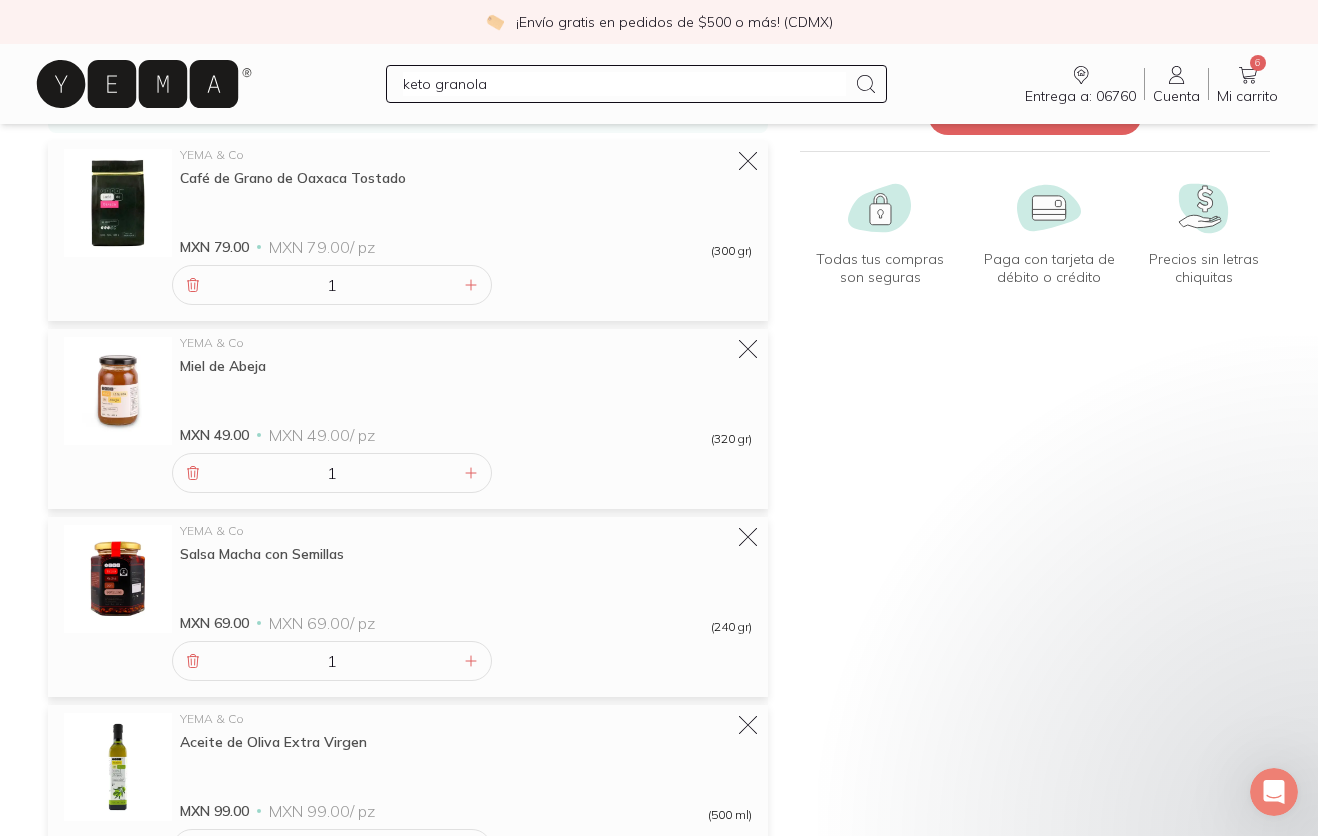 type 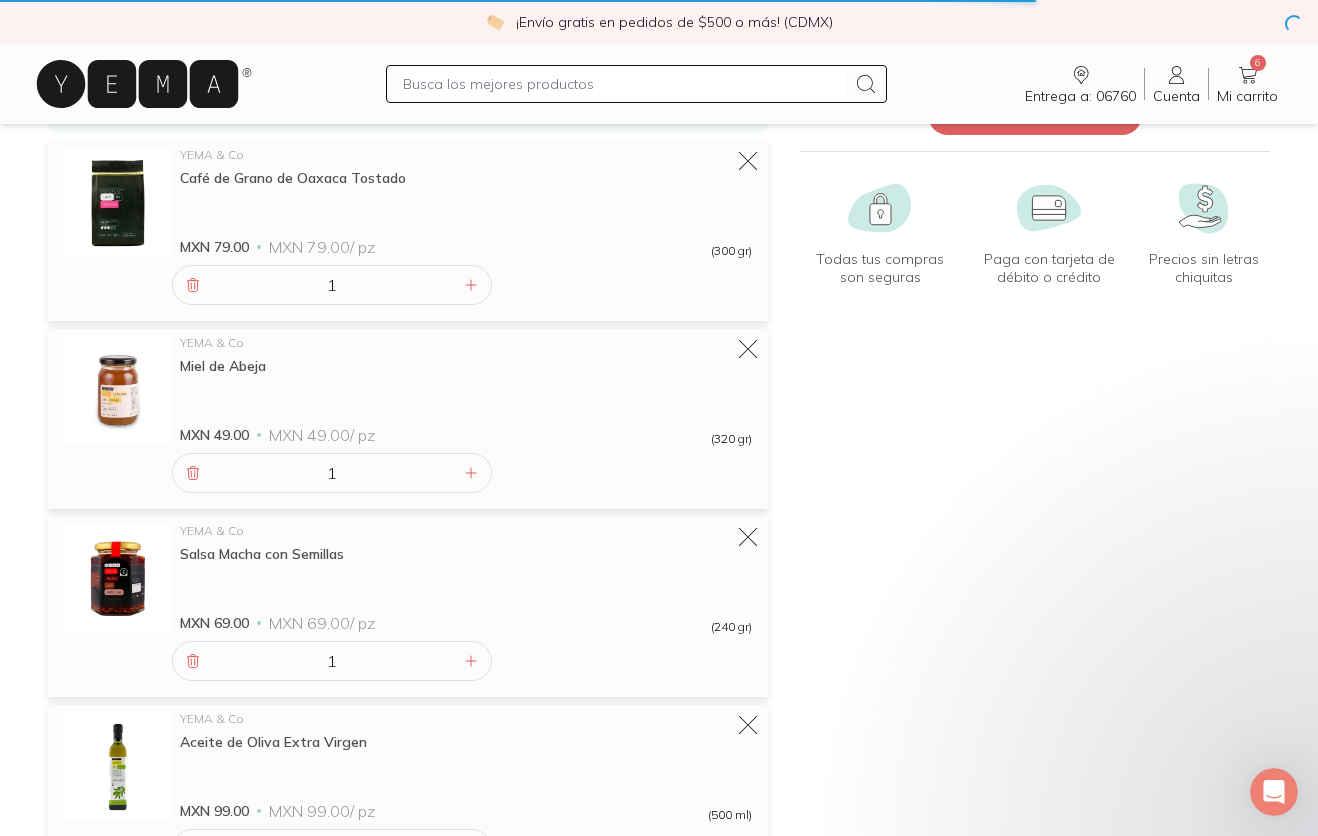 scroll, scrollTop: 0, scrollLeft: 0, axis: both 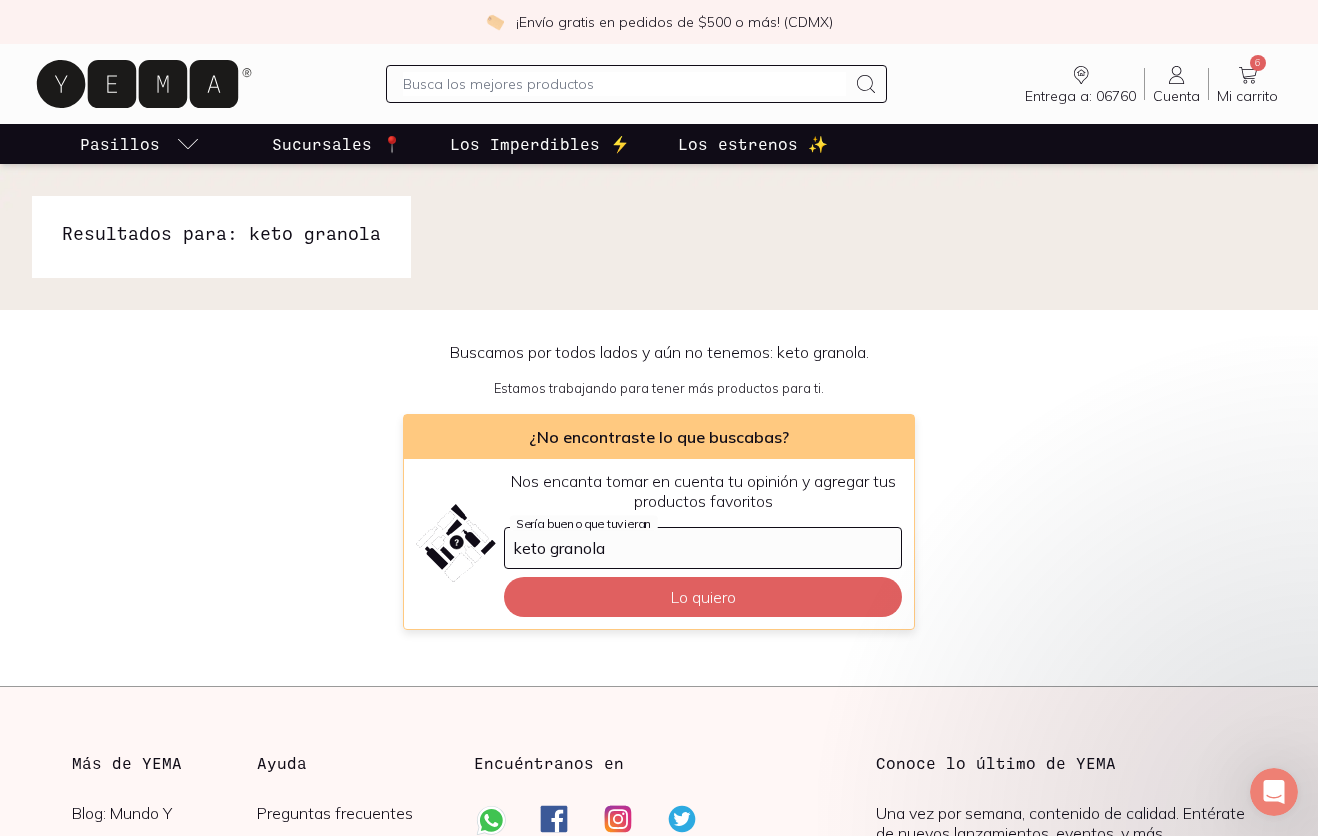 click at bounding box center (625, 84) 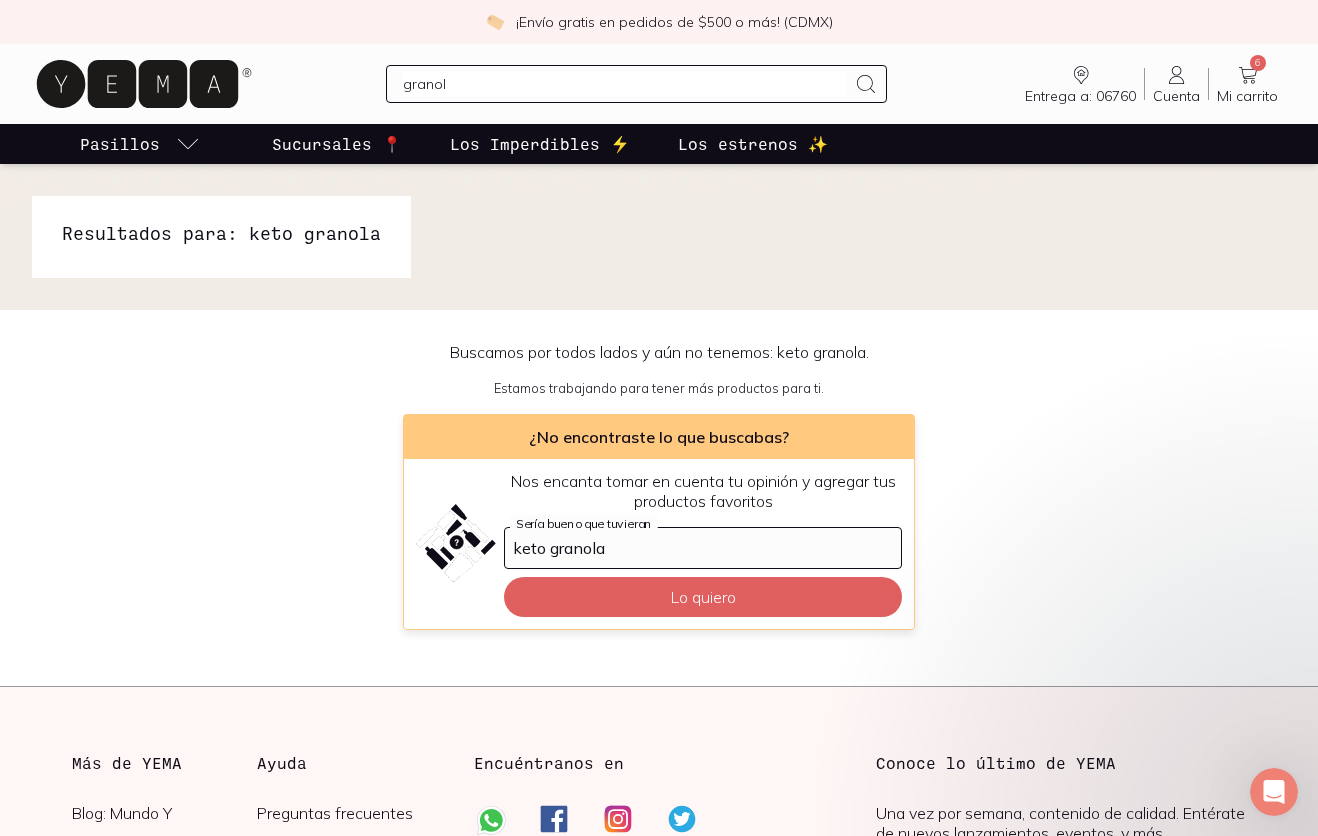 type on "granola" 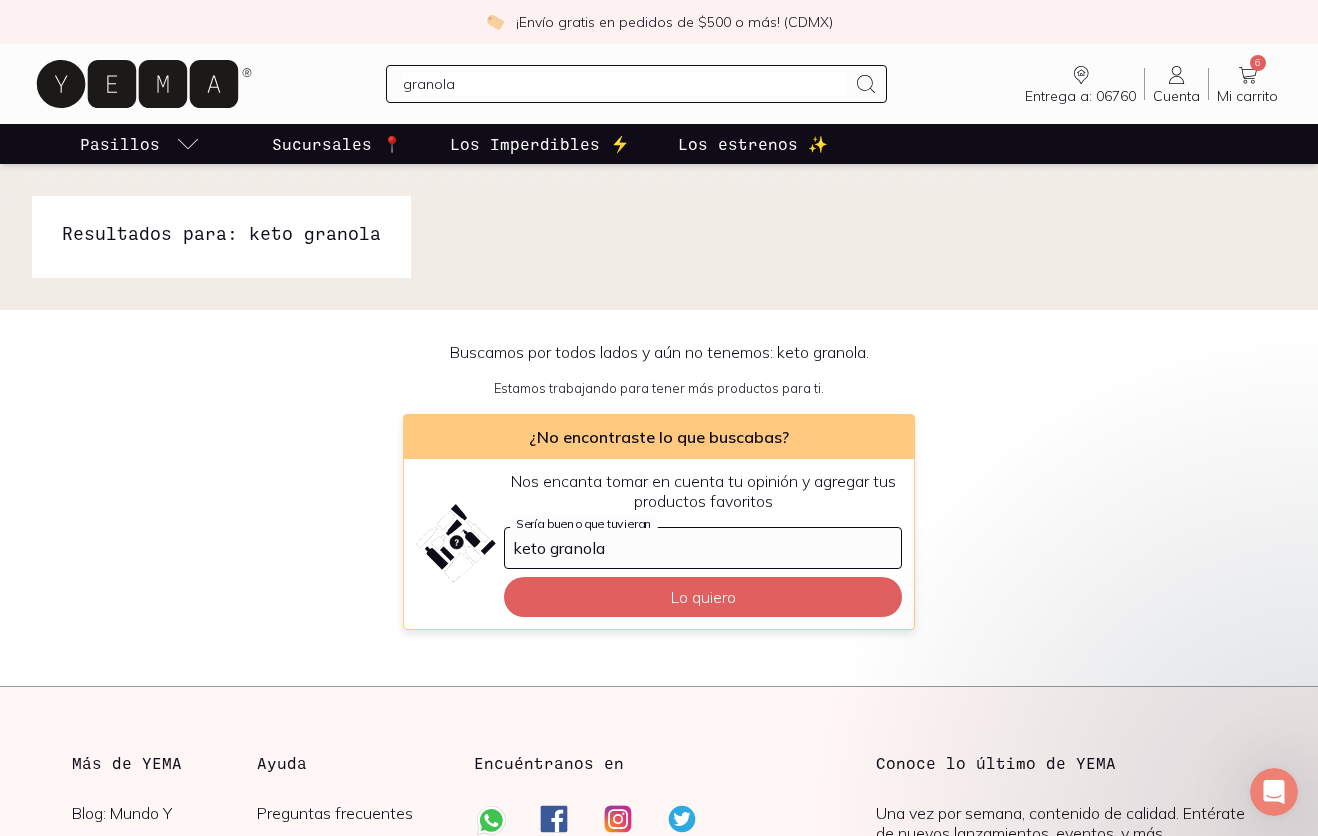 type 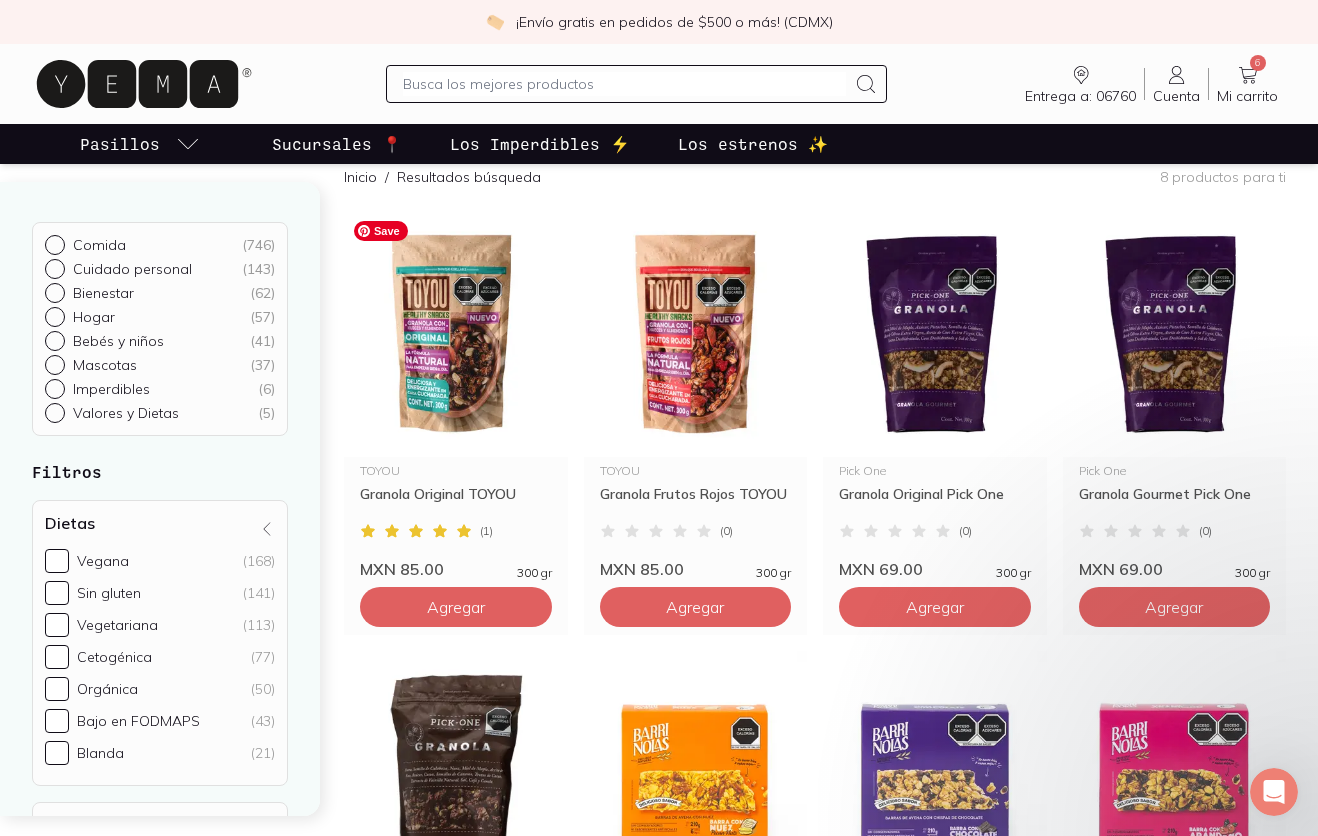 scroll, scrollTop: 167, scrollLeft: 0, axis: vertical 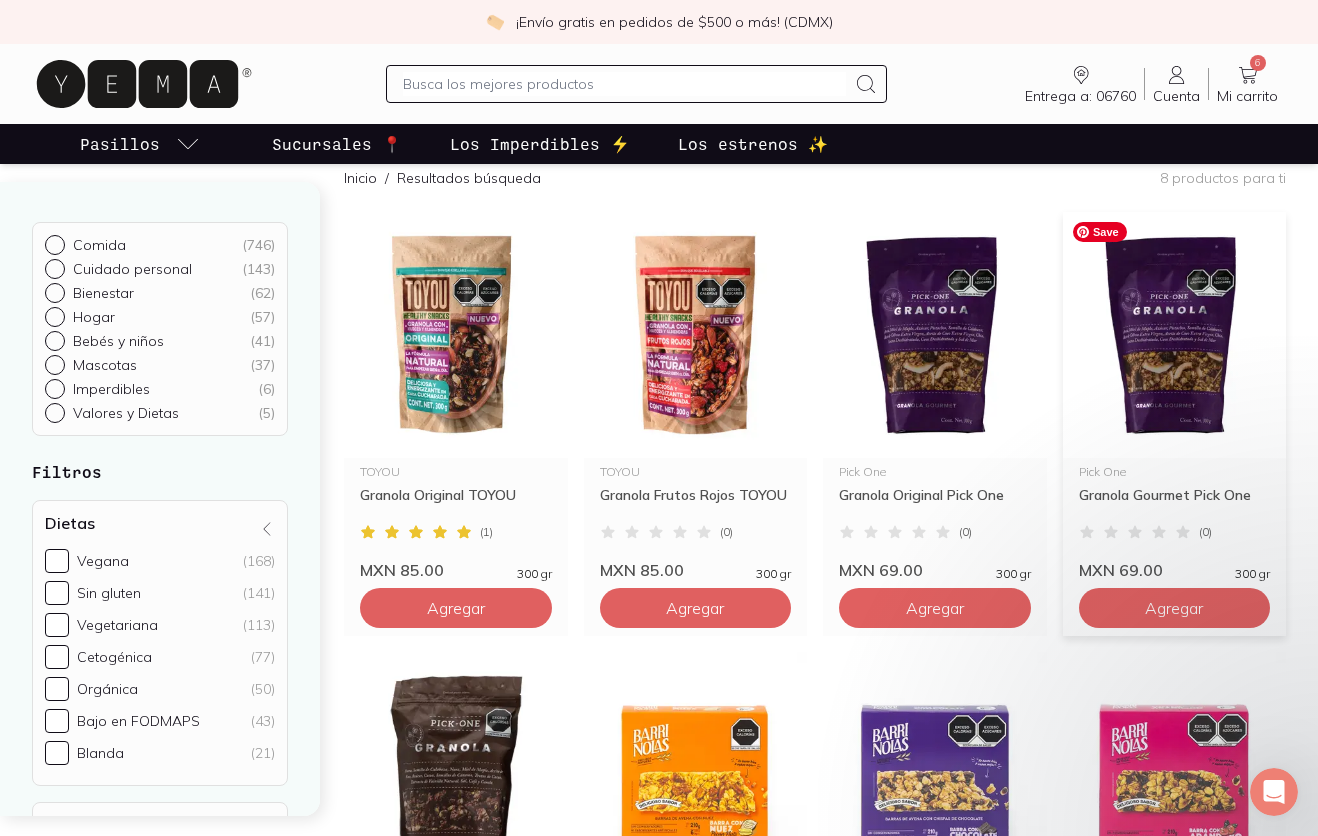 click at bounding box center (1175, 335) 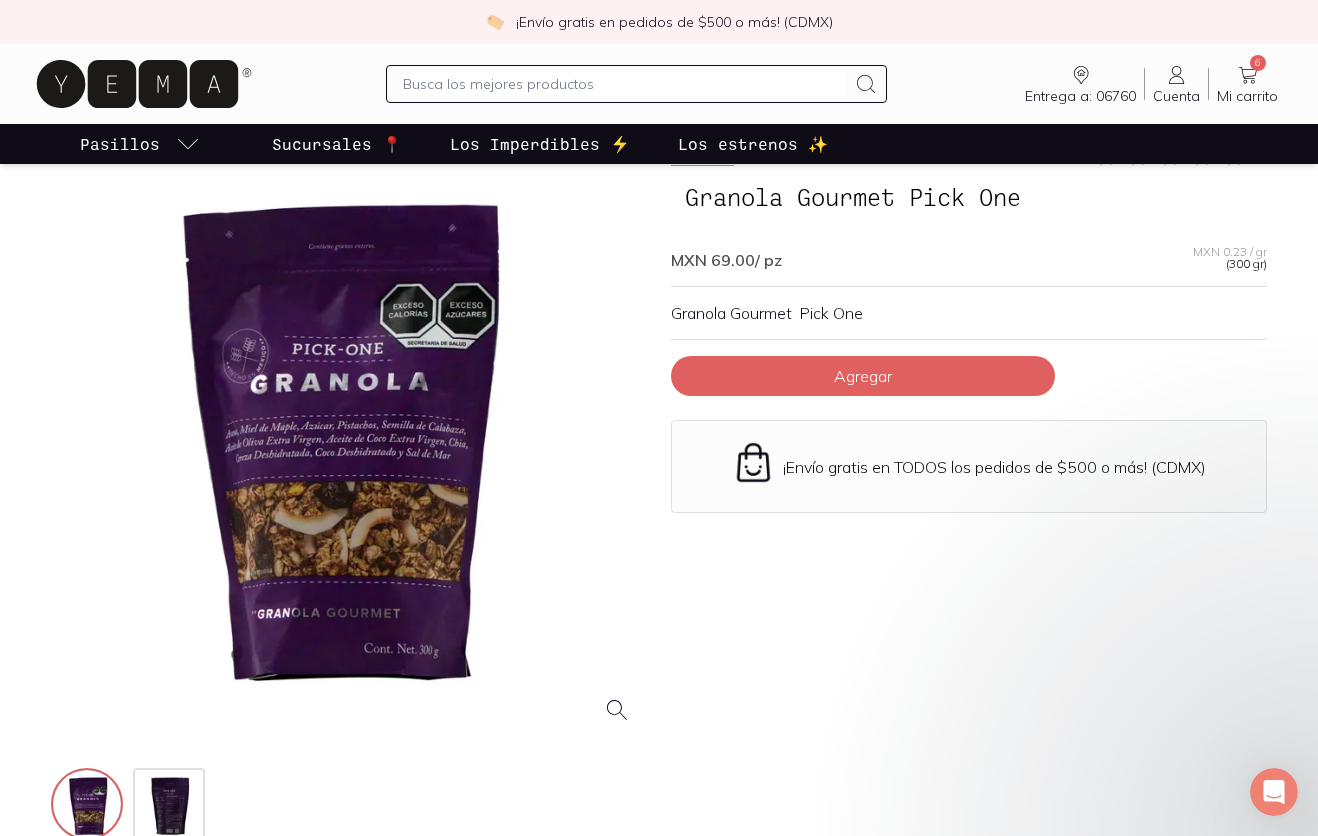 scroll, scrollTop: 0, scrollLeft: 0, axis: both 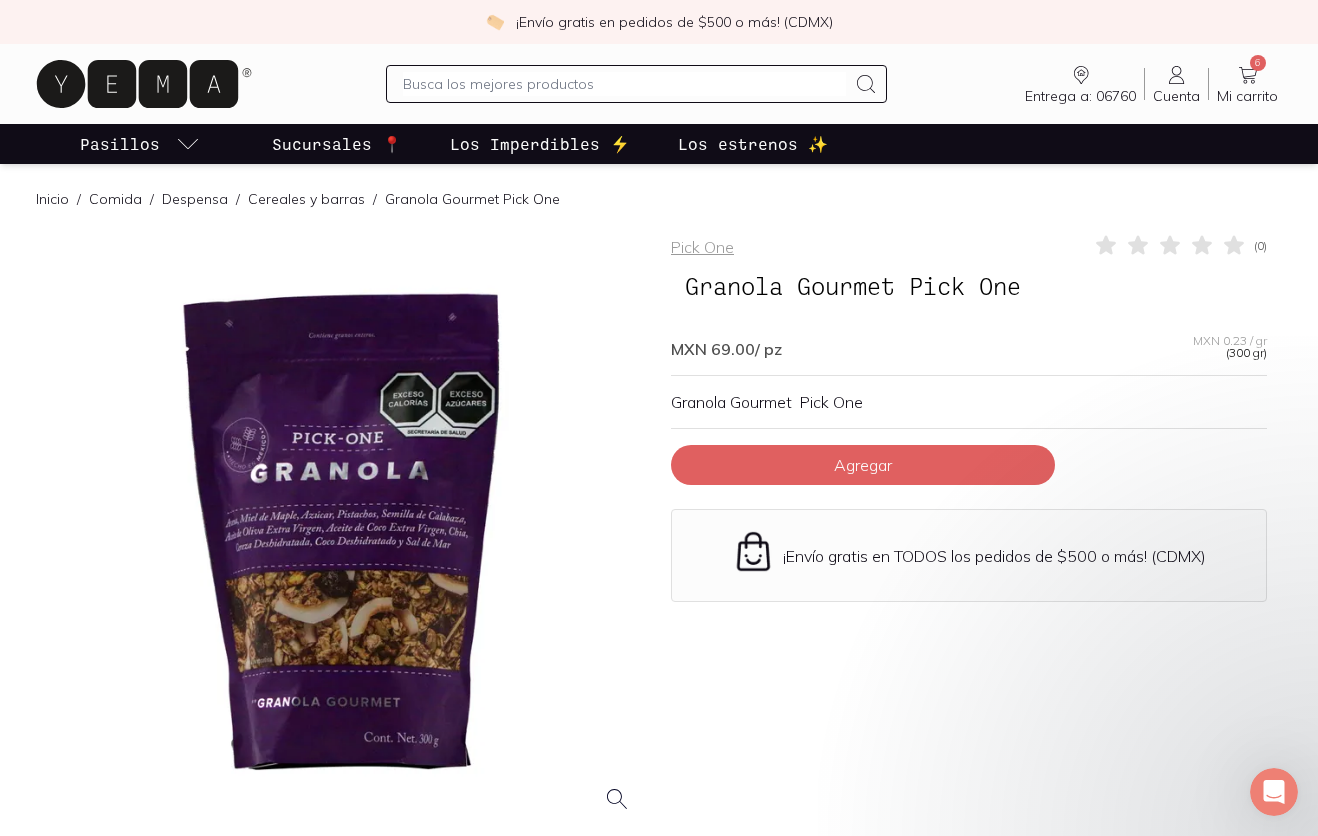 click 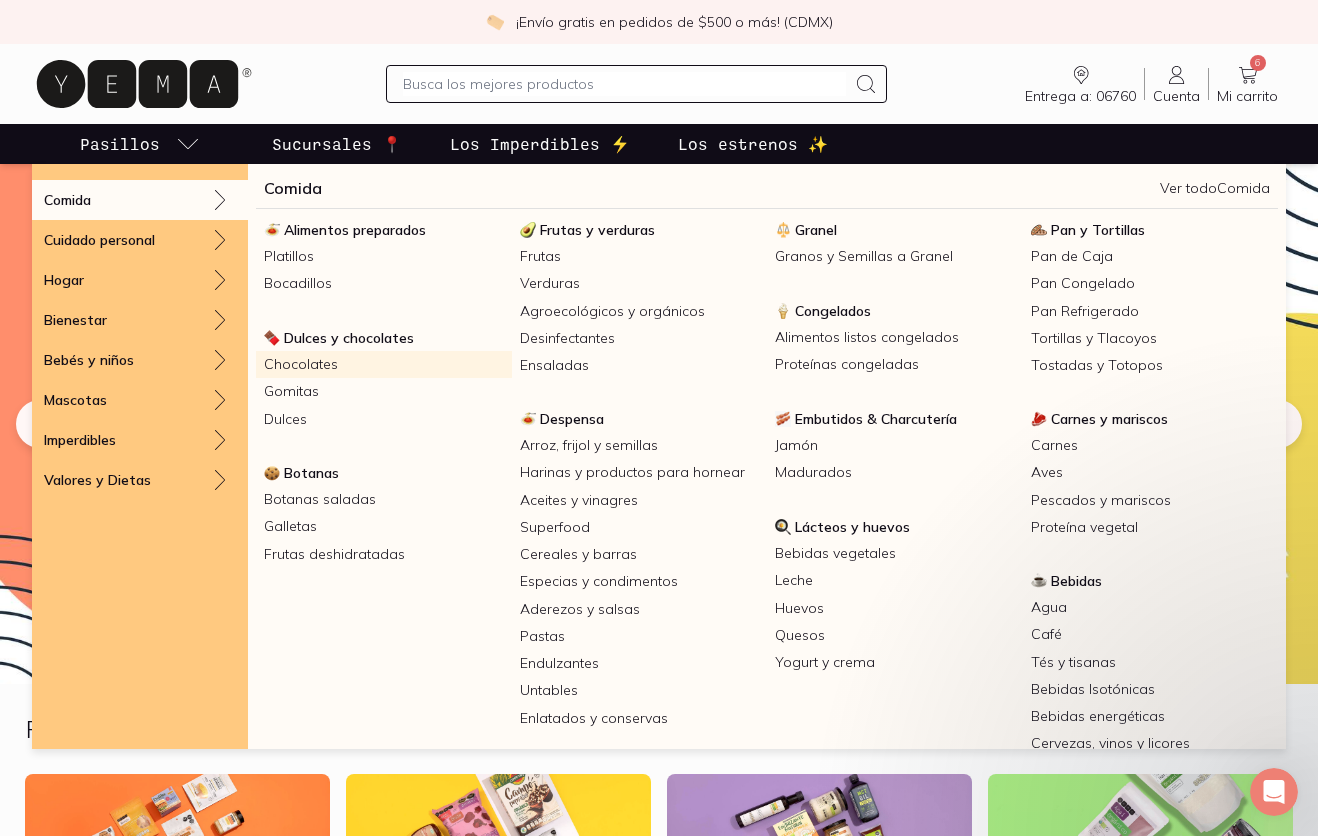 click on "Chocolates" at bounding box center (384, 364) 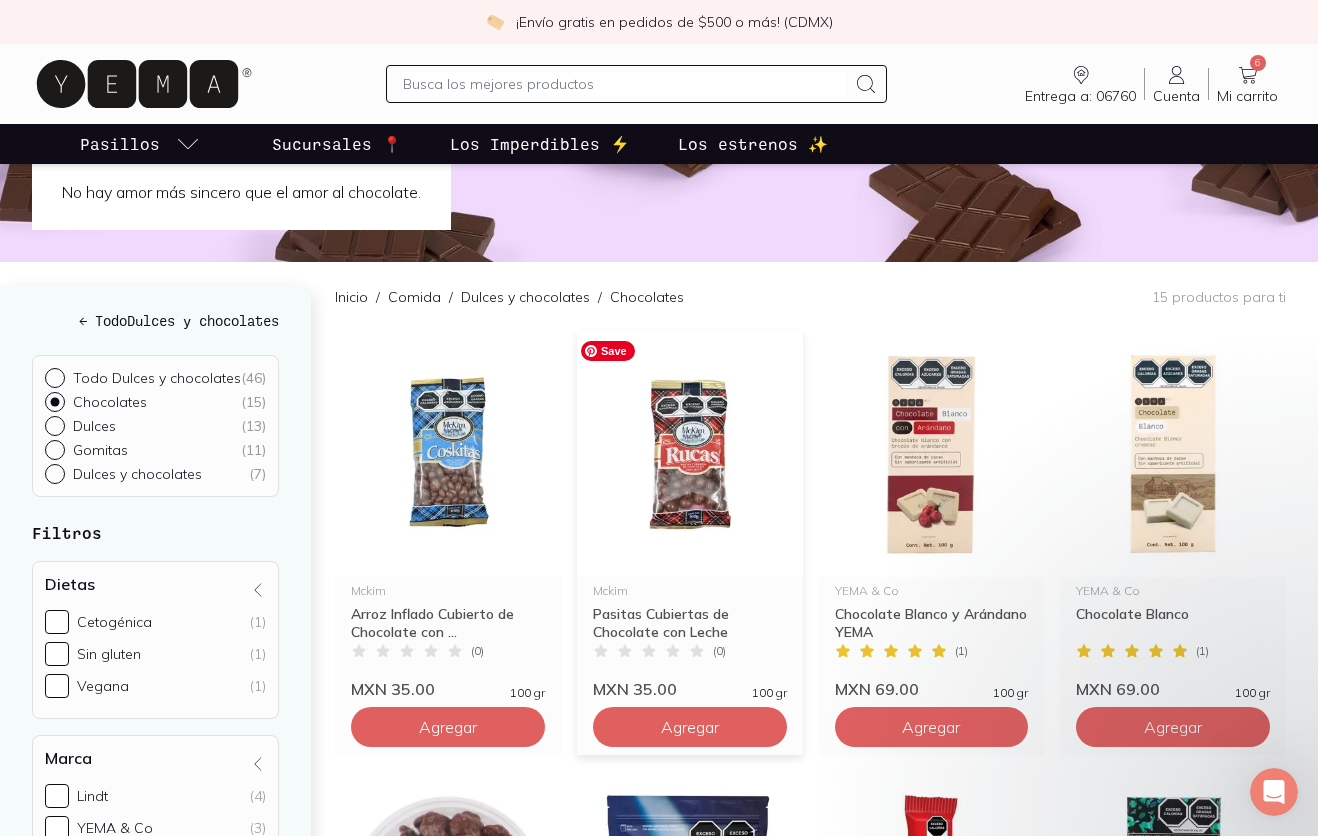 scroll, scrollTop: 79, scrollLeft: 0, axis: vertical 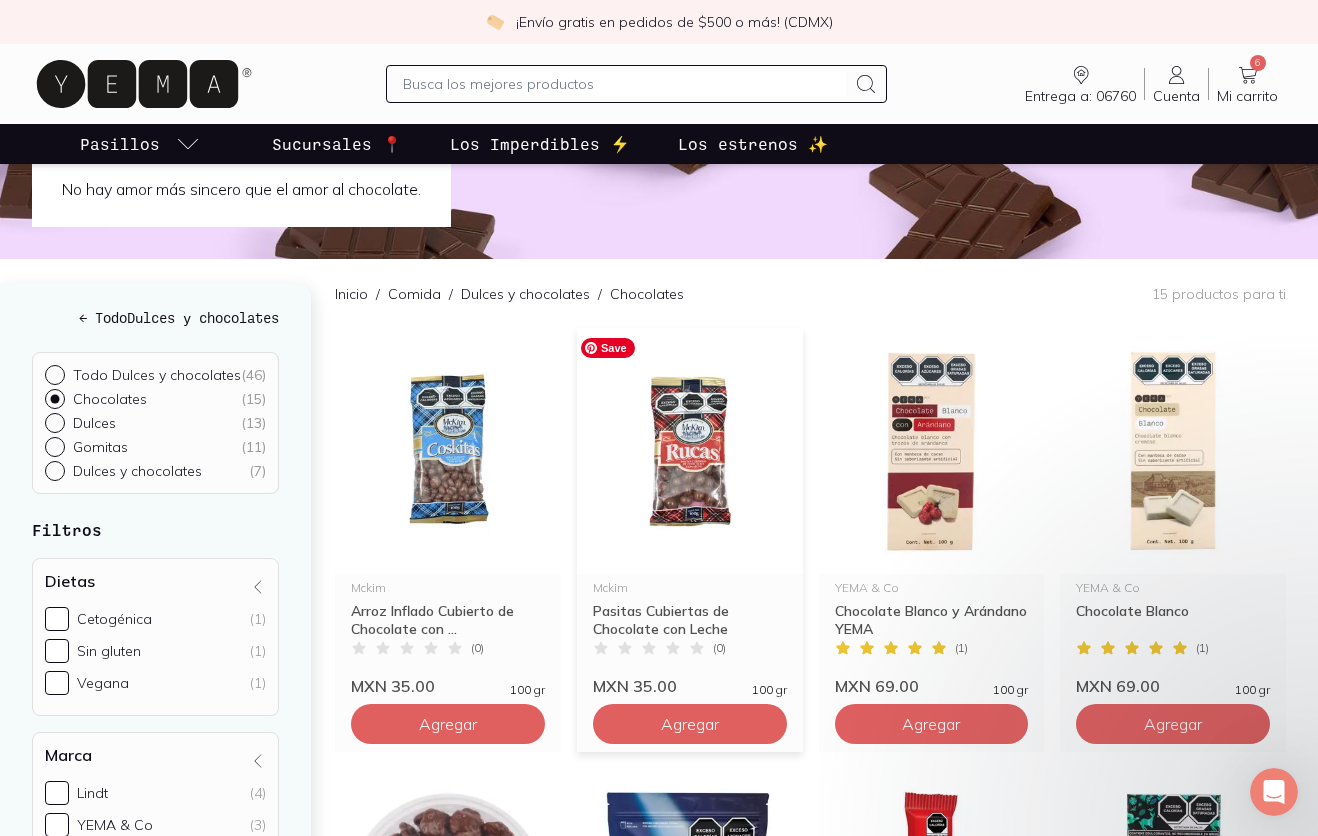 click at bounding box center (690, 451) 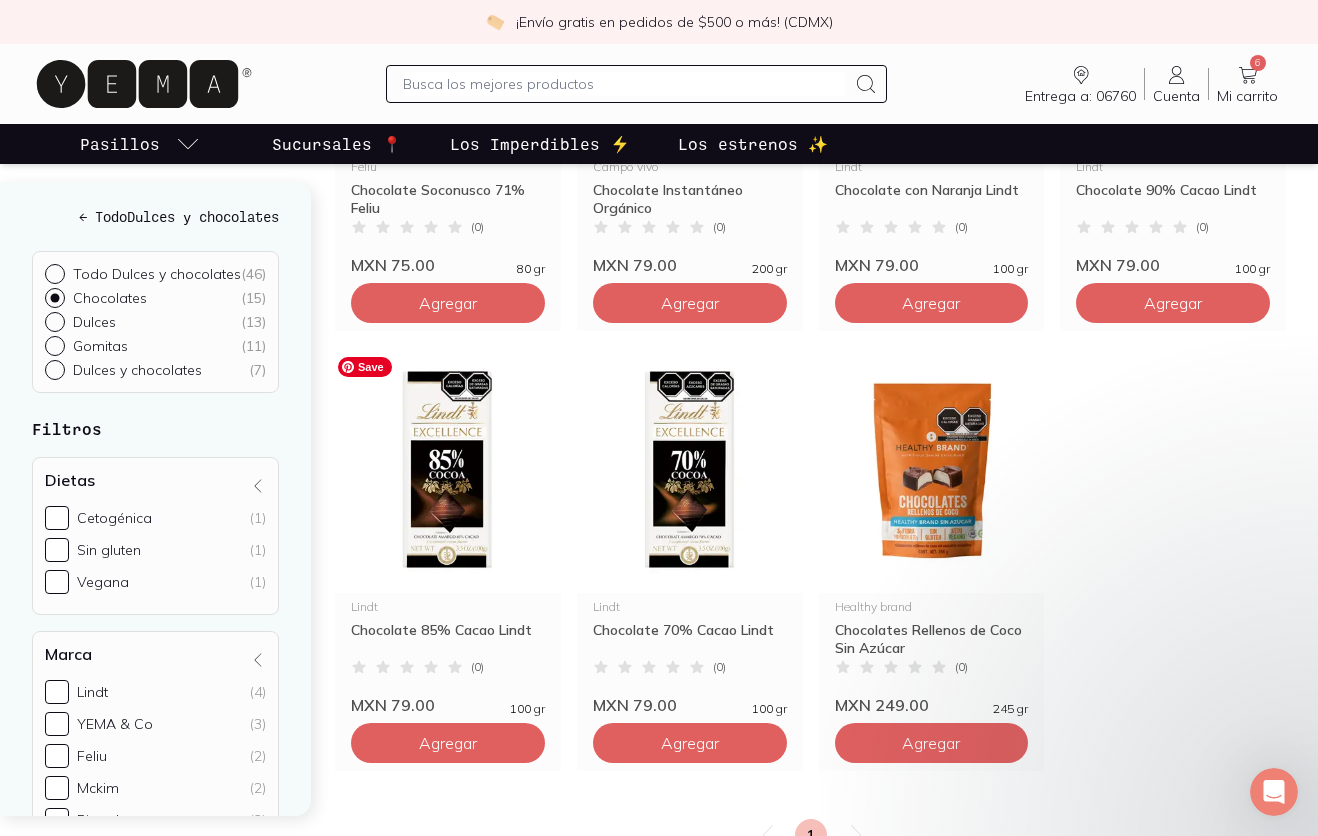 scroll, scrollTop: 1382, scrollLeft: 0, axis: vertical 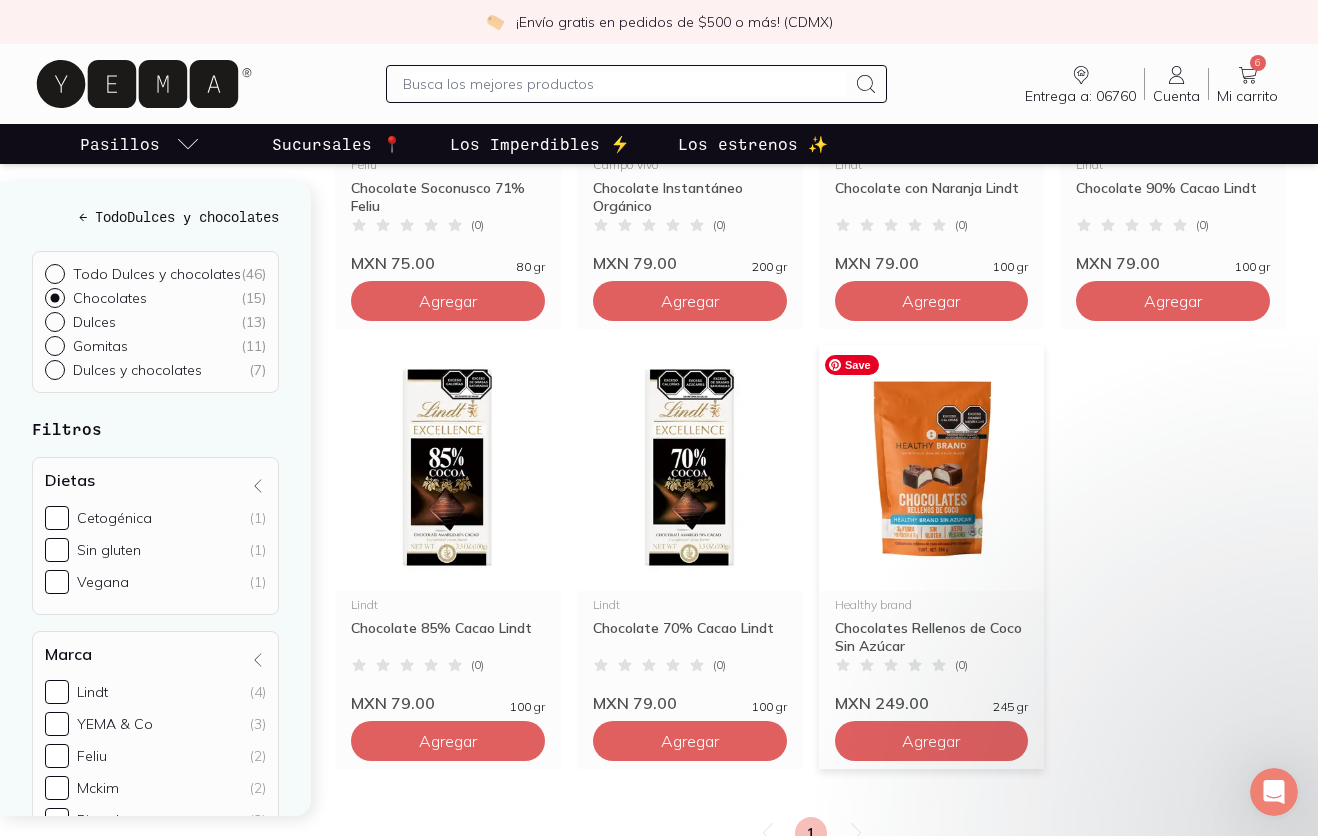 click at bounding box center [932, 468] 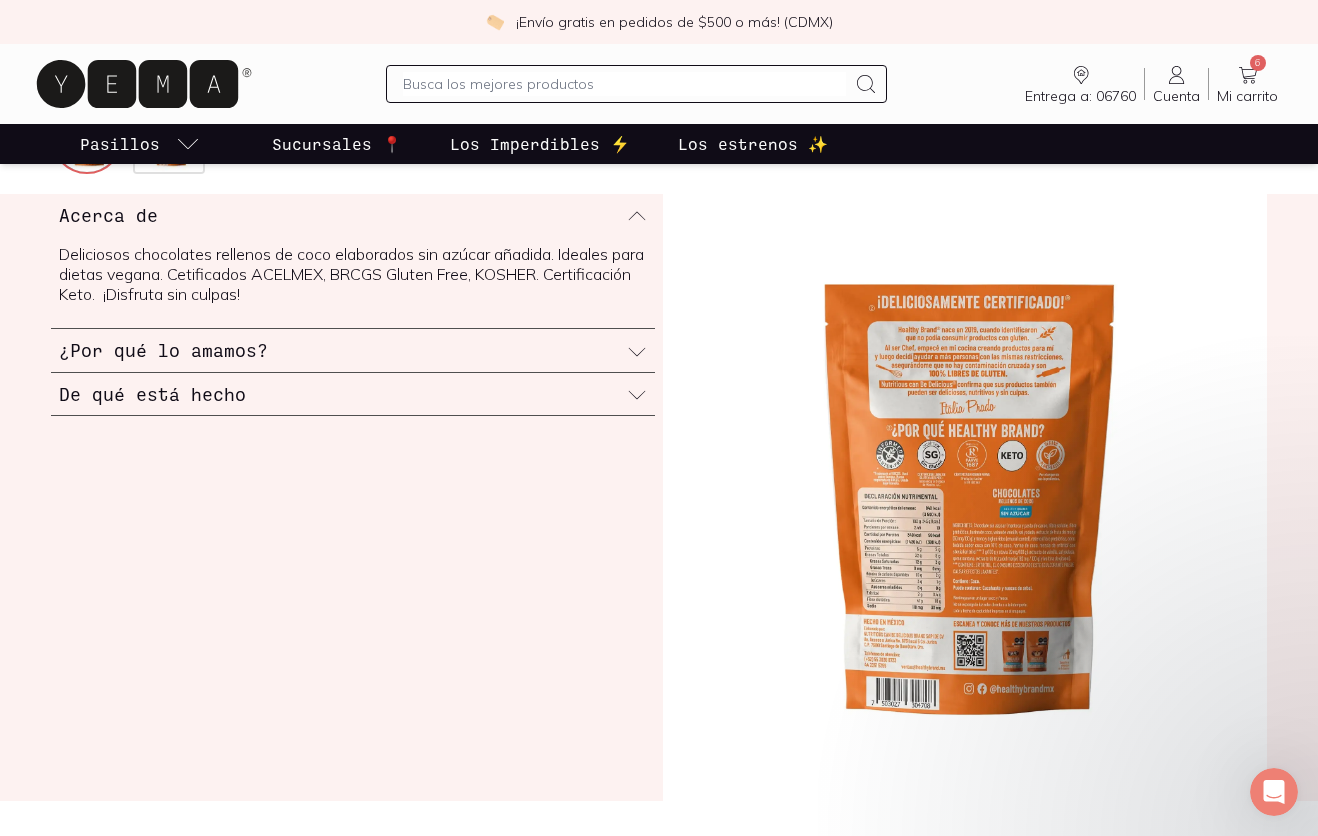scroll, scrollTop: 0, scrollLeft: 0, axis: both 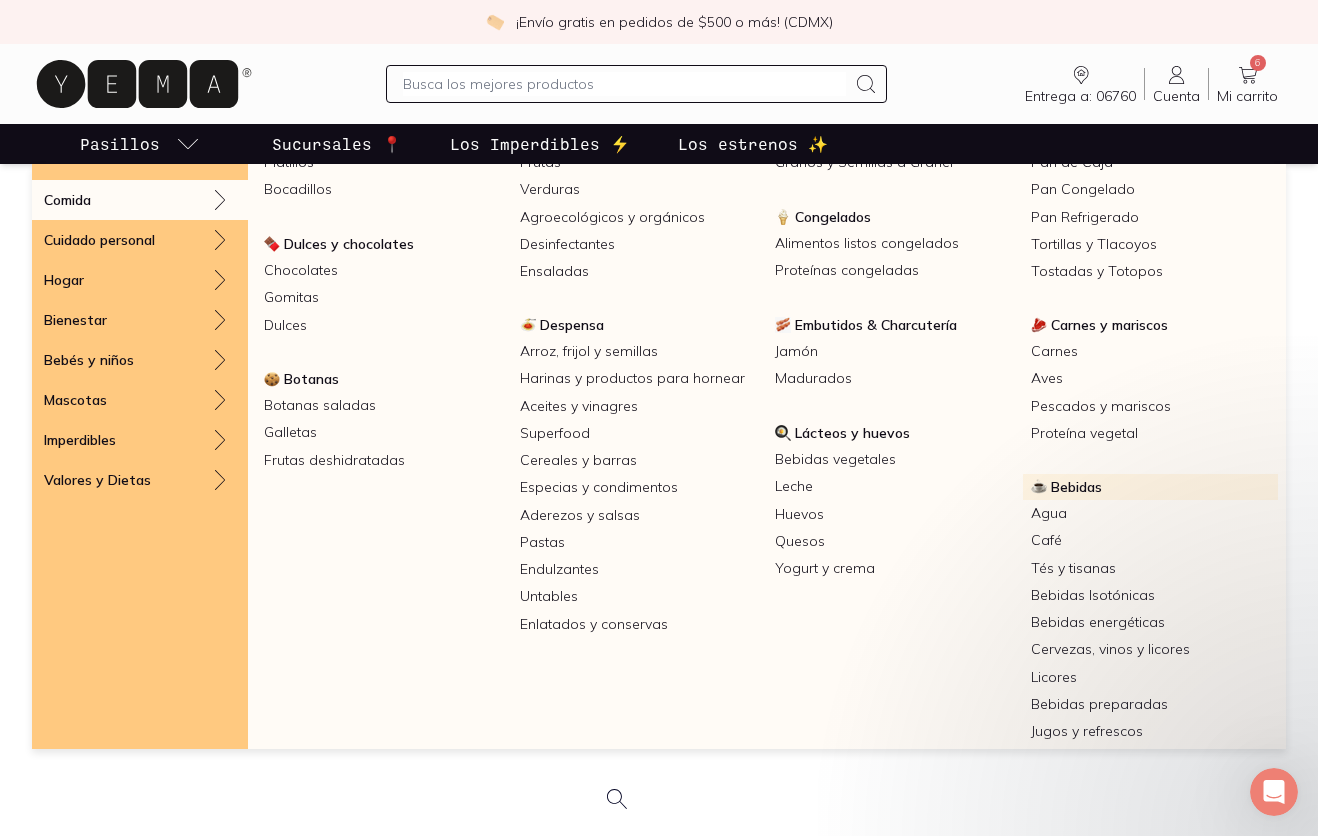 click on "Bebidas" at bounding box center (1076, 487) 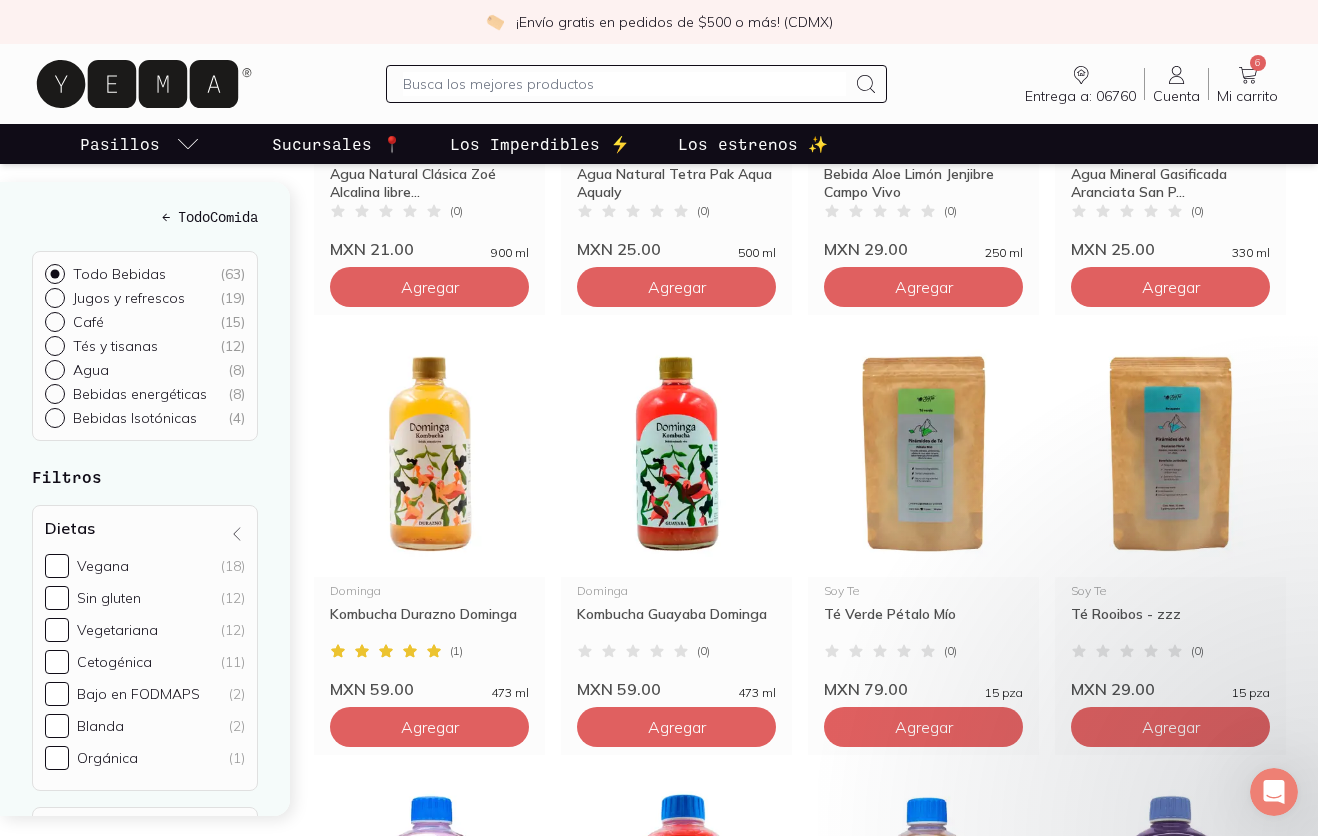 scroll, scrollTop: 1427, scrollLeft: 0, axis: vertical 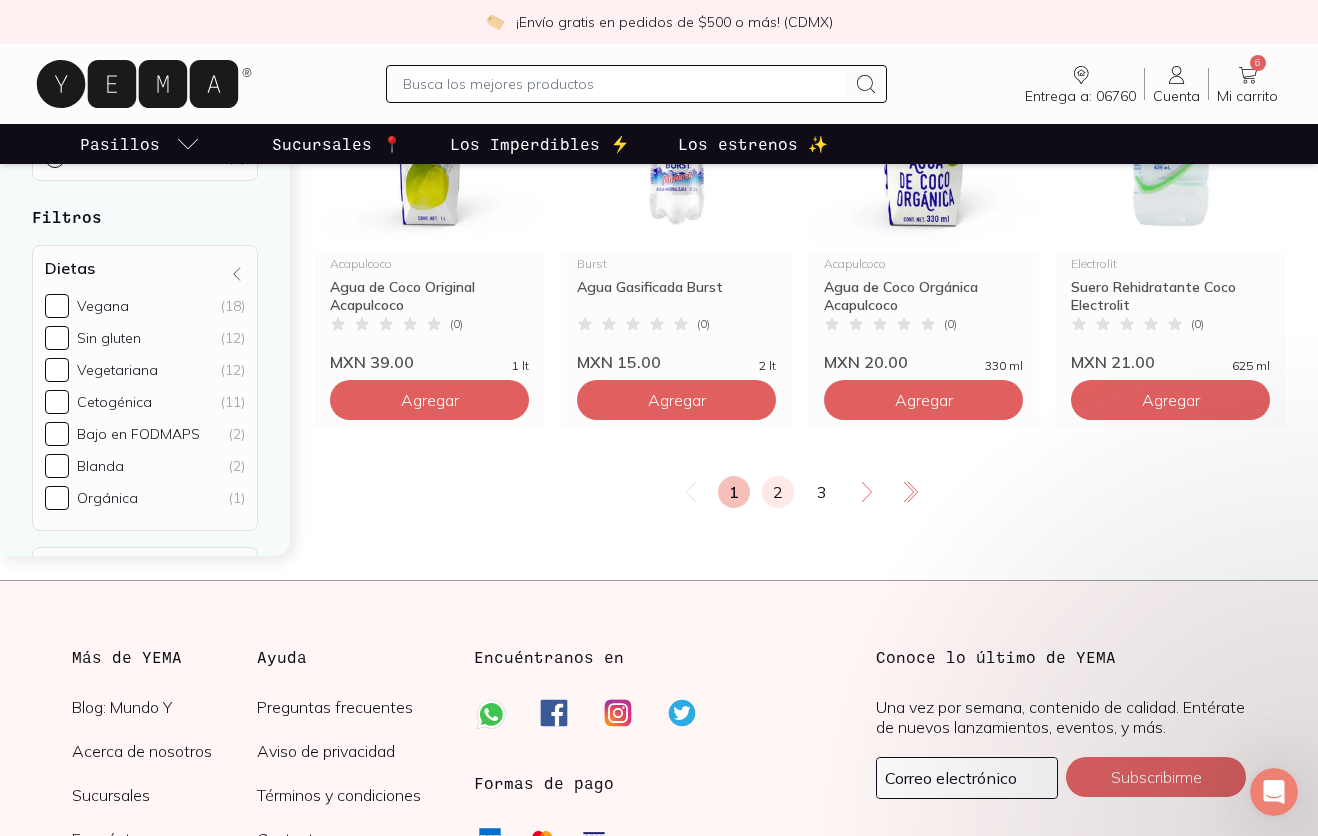 click on "2" at bounding box center [778, 492] 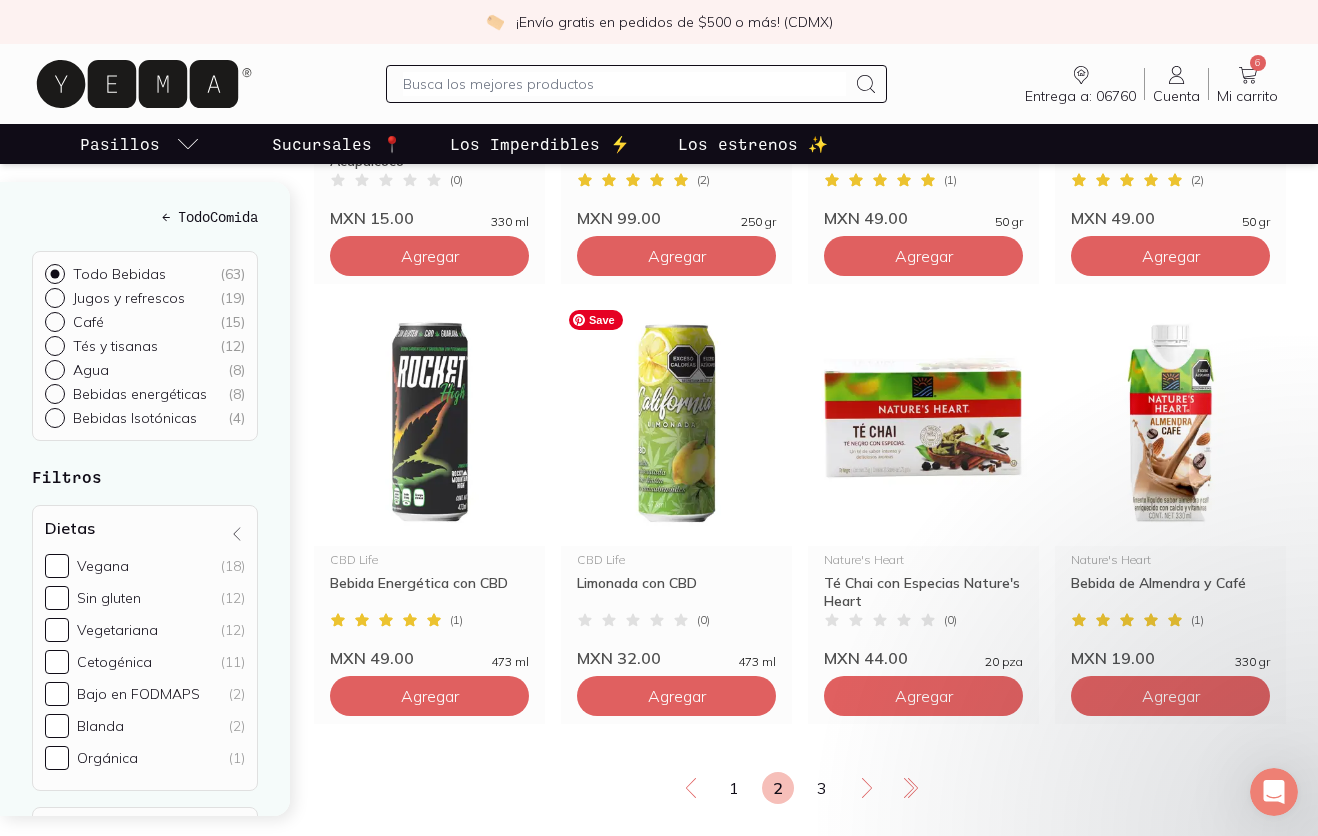 scroll, scrollTop: 2796, scrollLeft: 0, axis: vertical 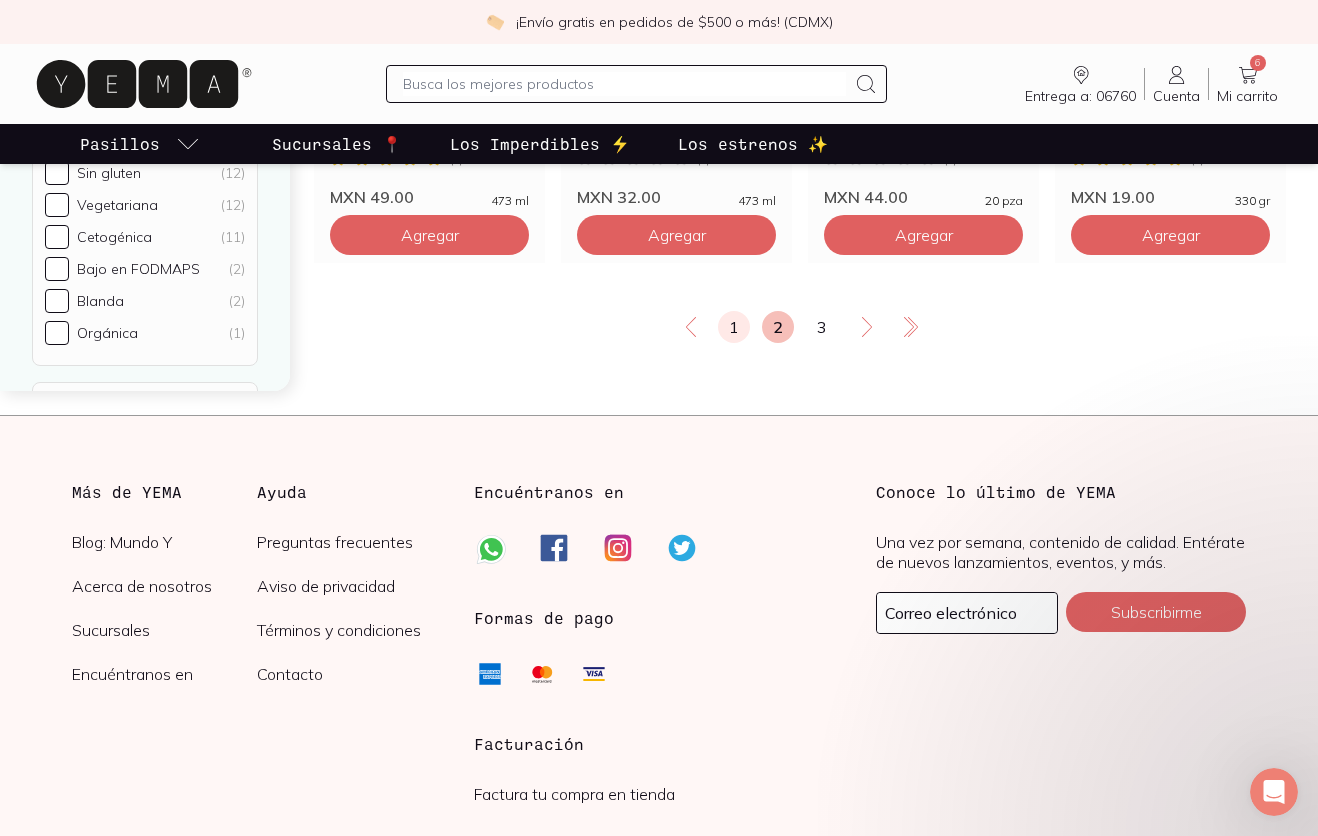 click on "1" at bounding box center (734, 327) 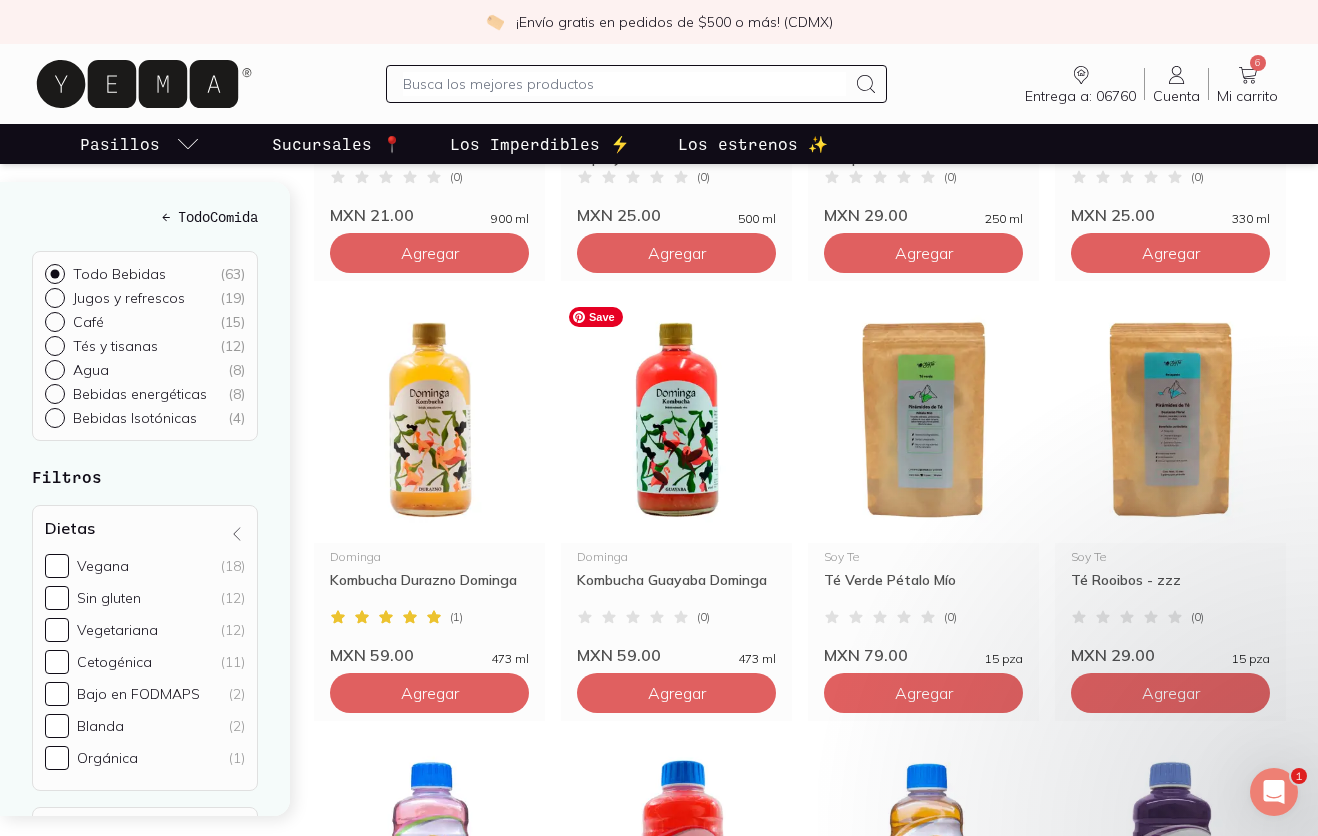 scroll, scrollTop: 1459, scrollLeft: 0, axis: vertical 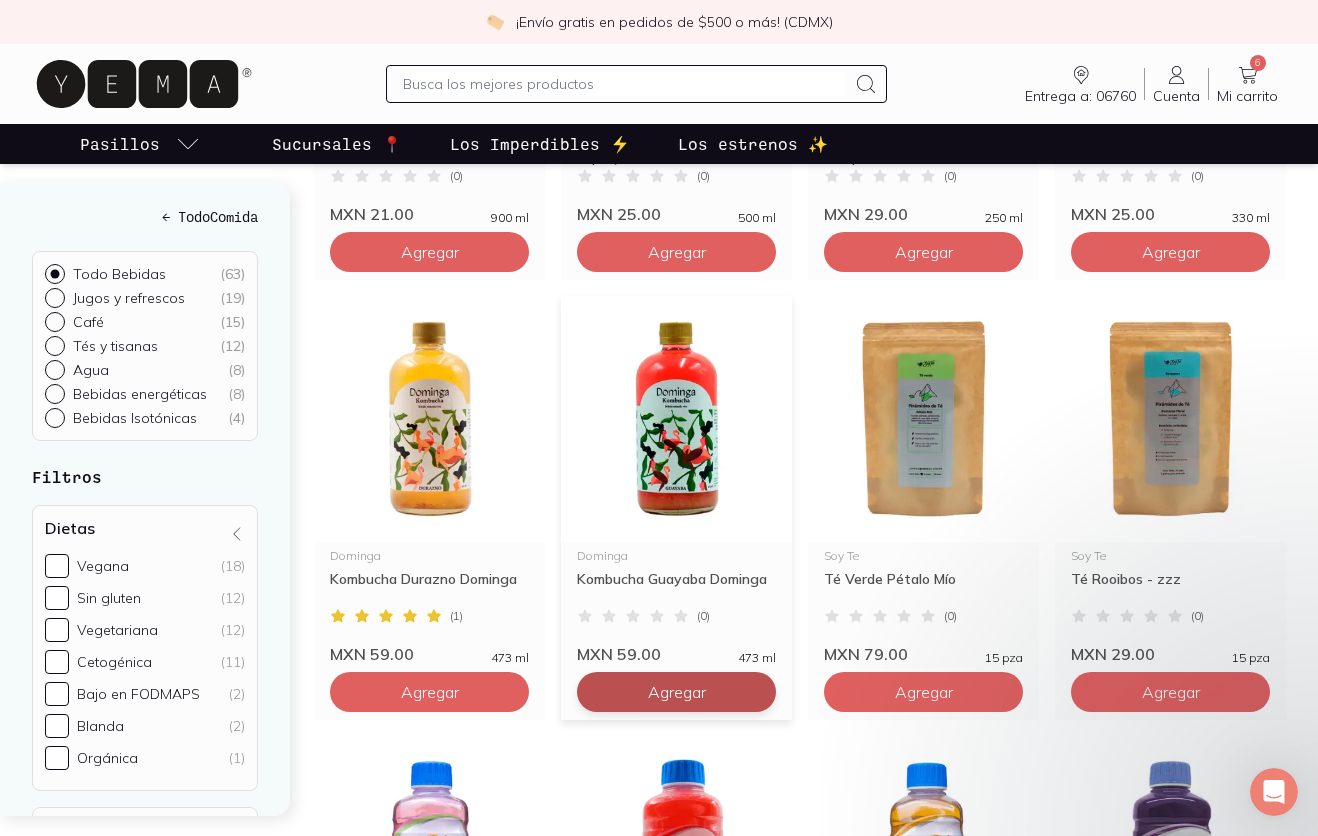 click on "Agregar" at bounding box center [430, -628] 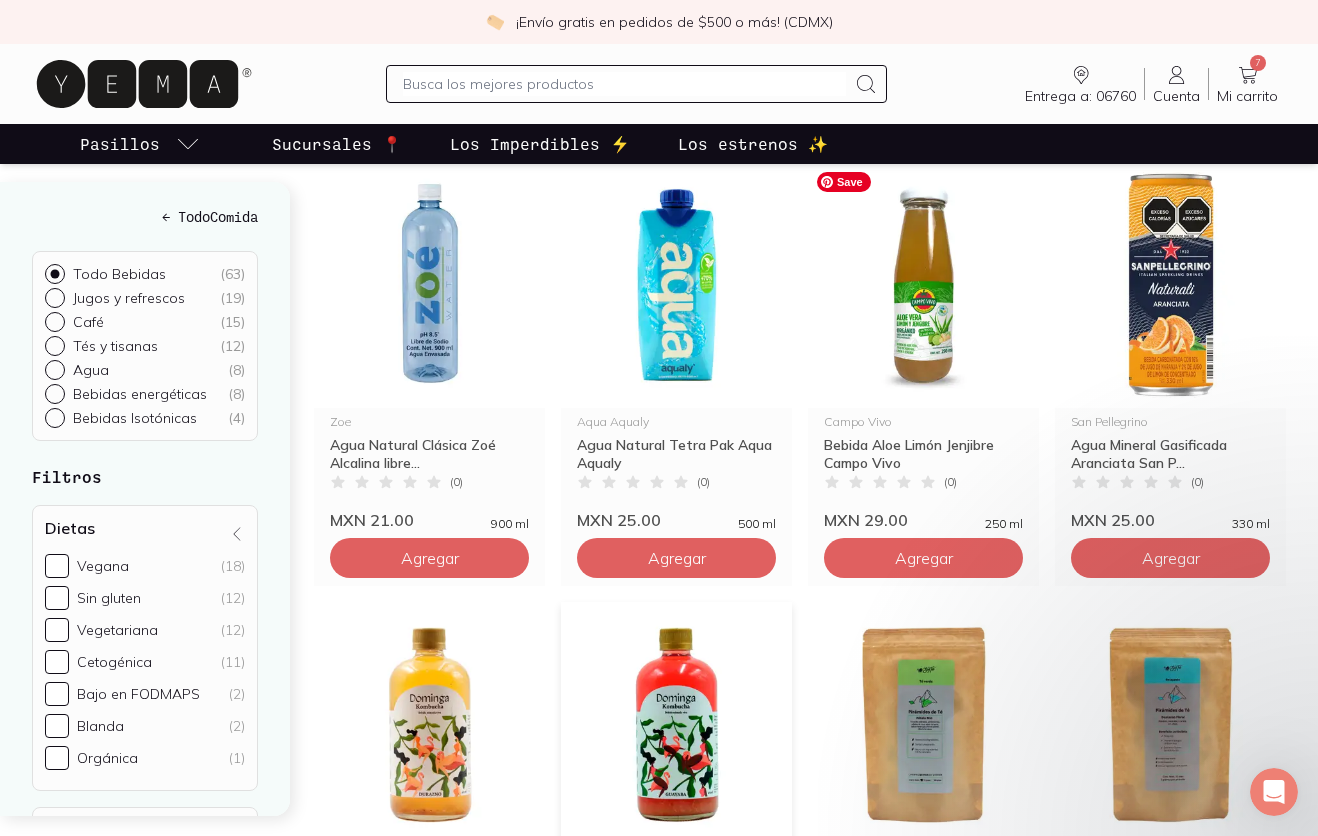 scroll, scrollTop: 1047, scrollLeft: 0, axis: vertical 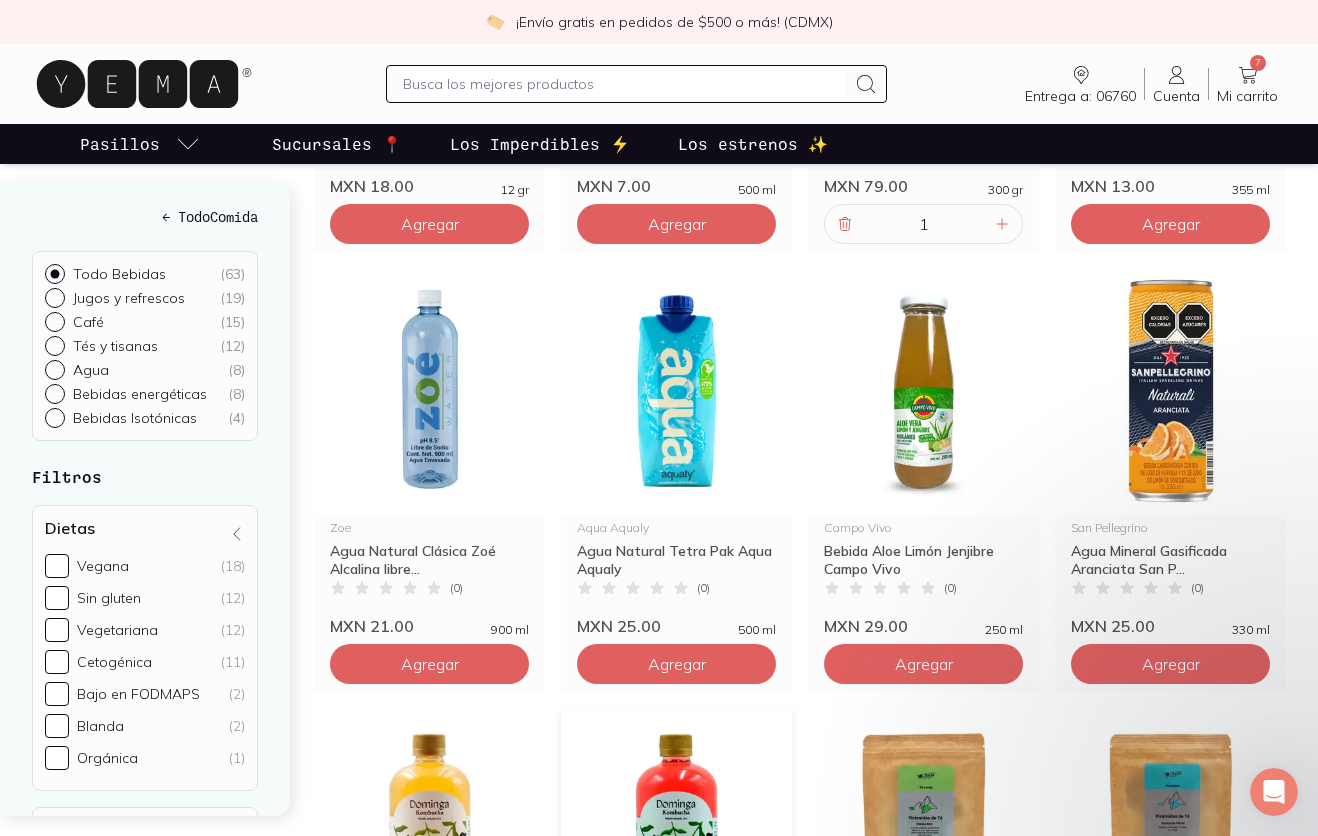 click on "Entrega a: [POSTAL_CODE] [POSTAL_CODE] Buscar Buscar Cuenta Cuenta 7 Mi carrito Carrito" at bounding box center (659, 84) 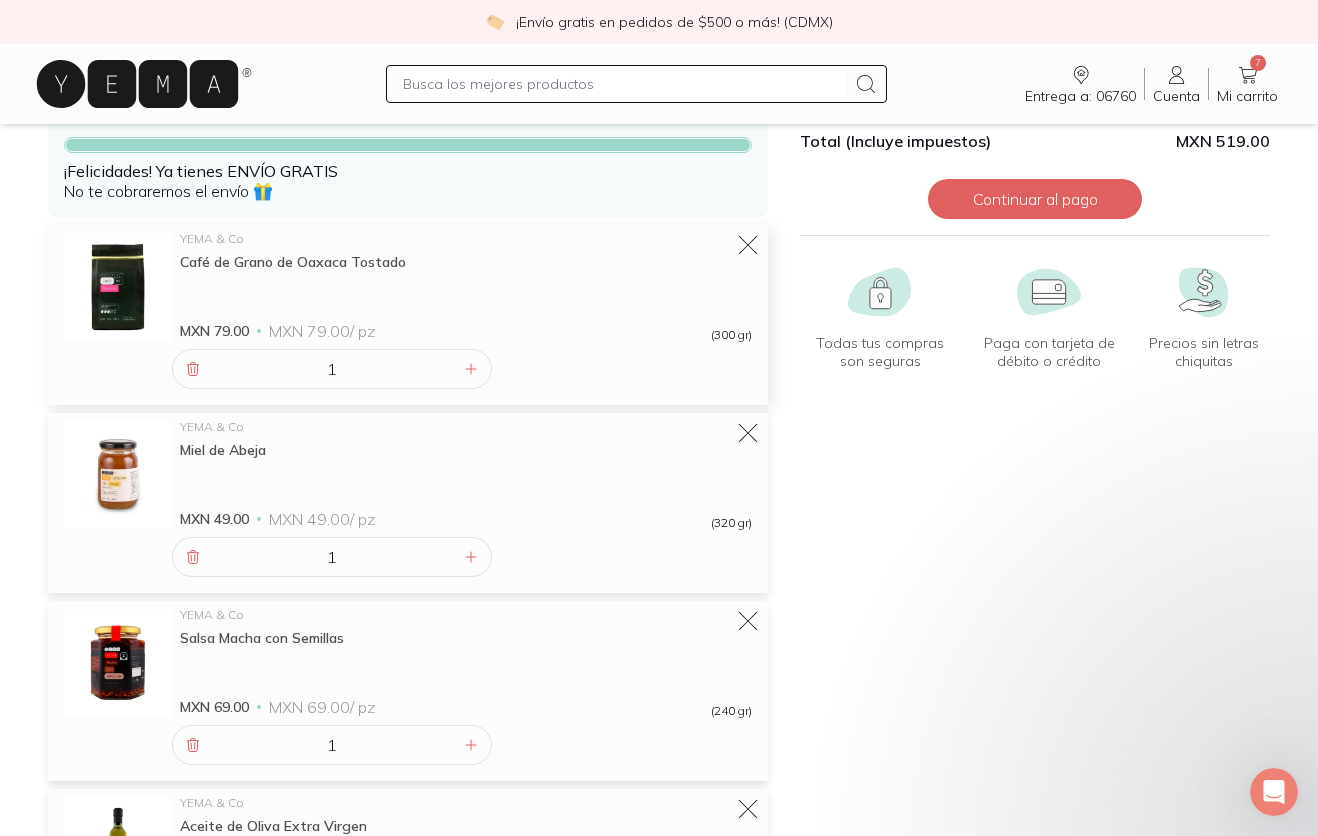 scroll, scrollTop: 57, scrollLeft: 0, axis: vertical 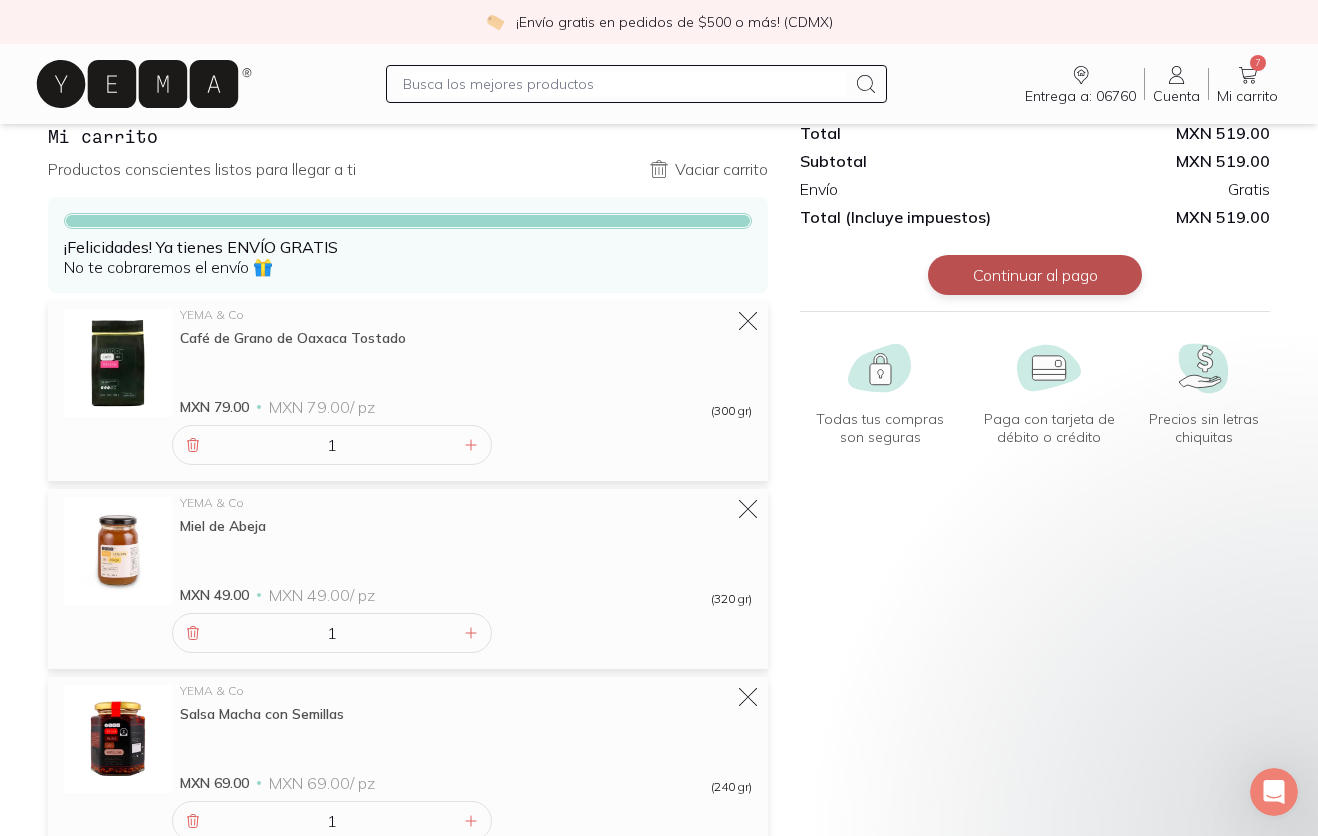 click on "Continuar al pago" at bounding box center [1035, 275] 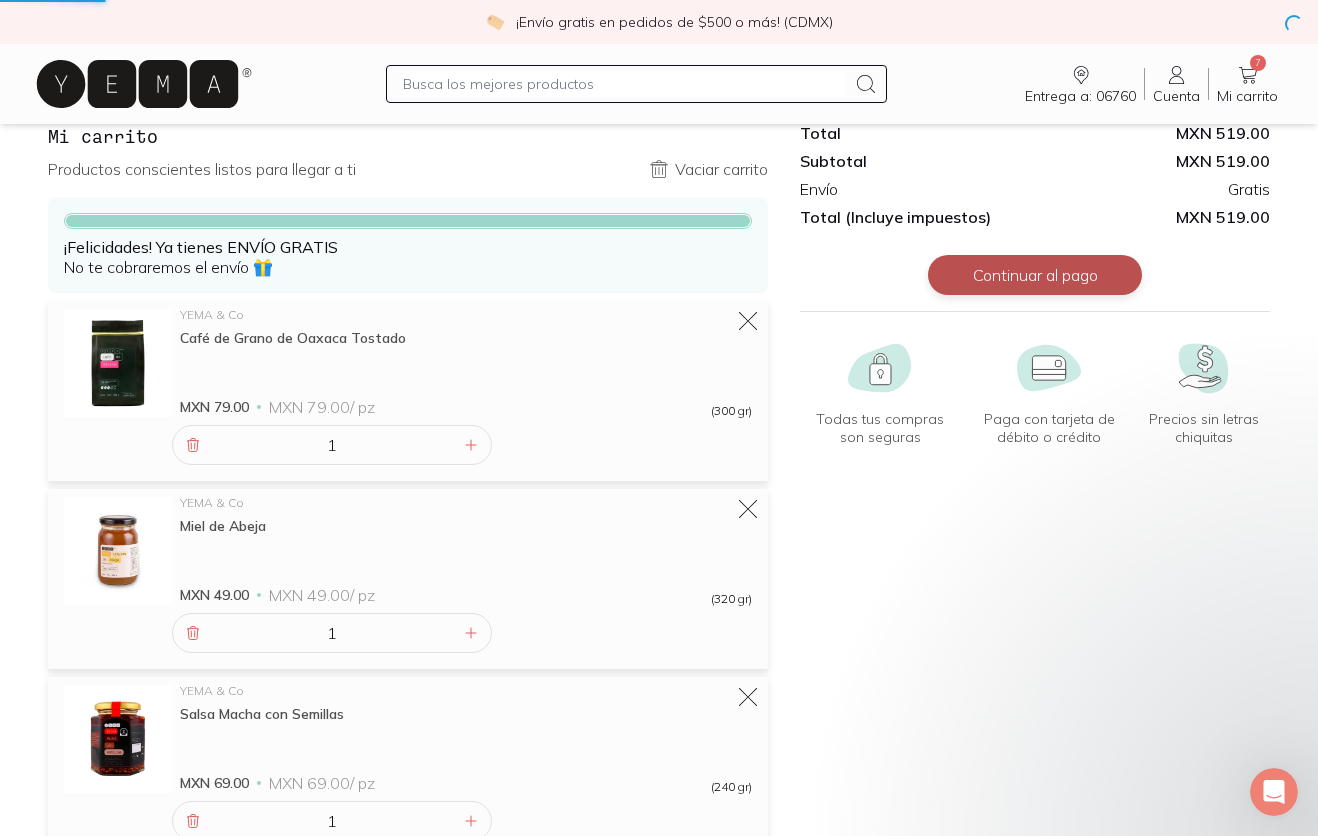 scroll, scrollTop: 0, scrollLeft: 0, axis: both 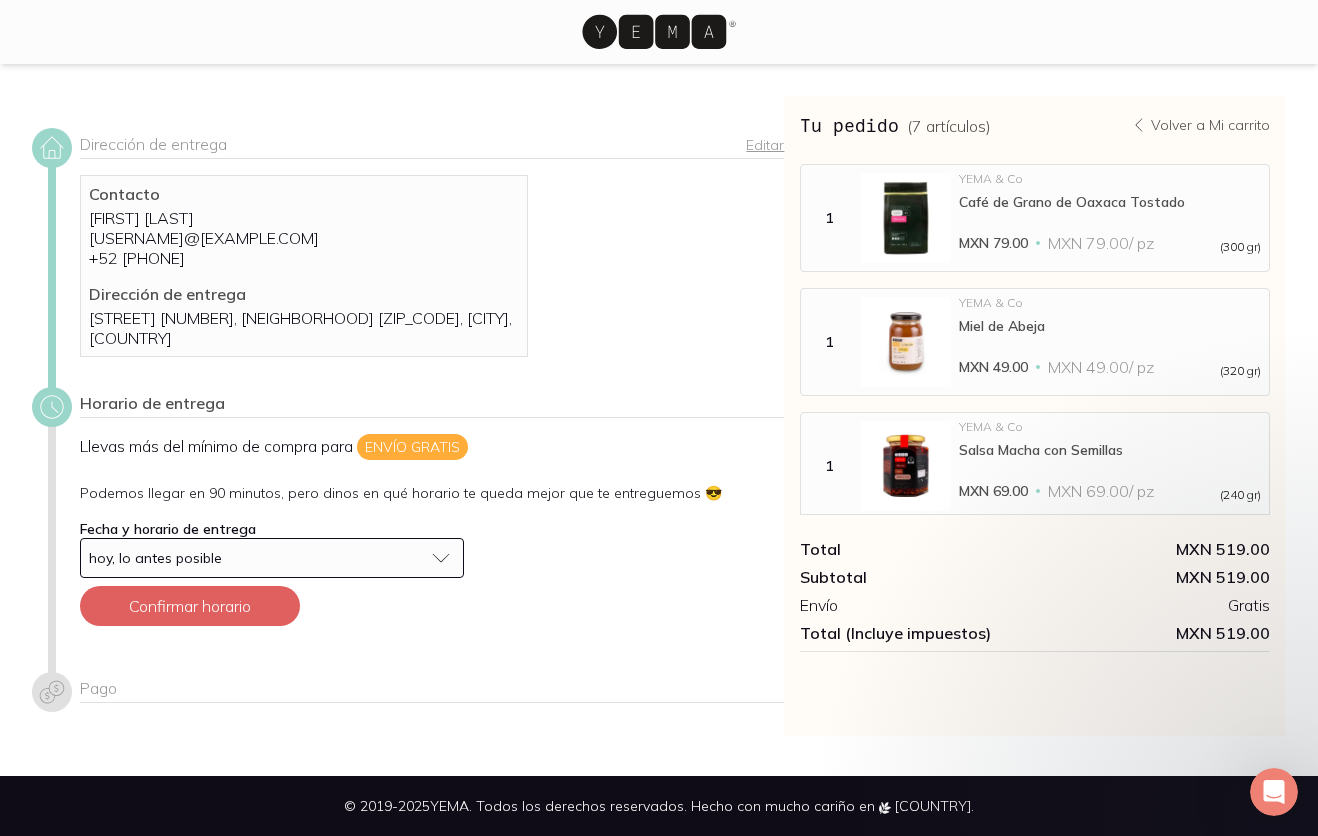 click on "hoy, lo antes posible" at bounding box center (272, 558) 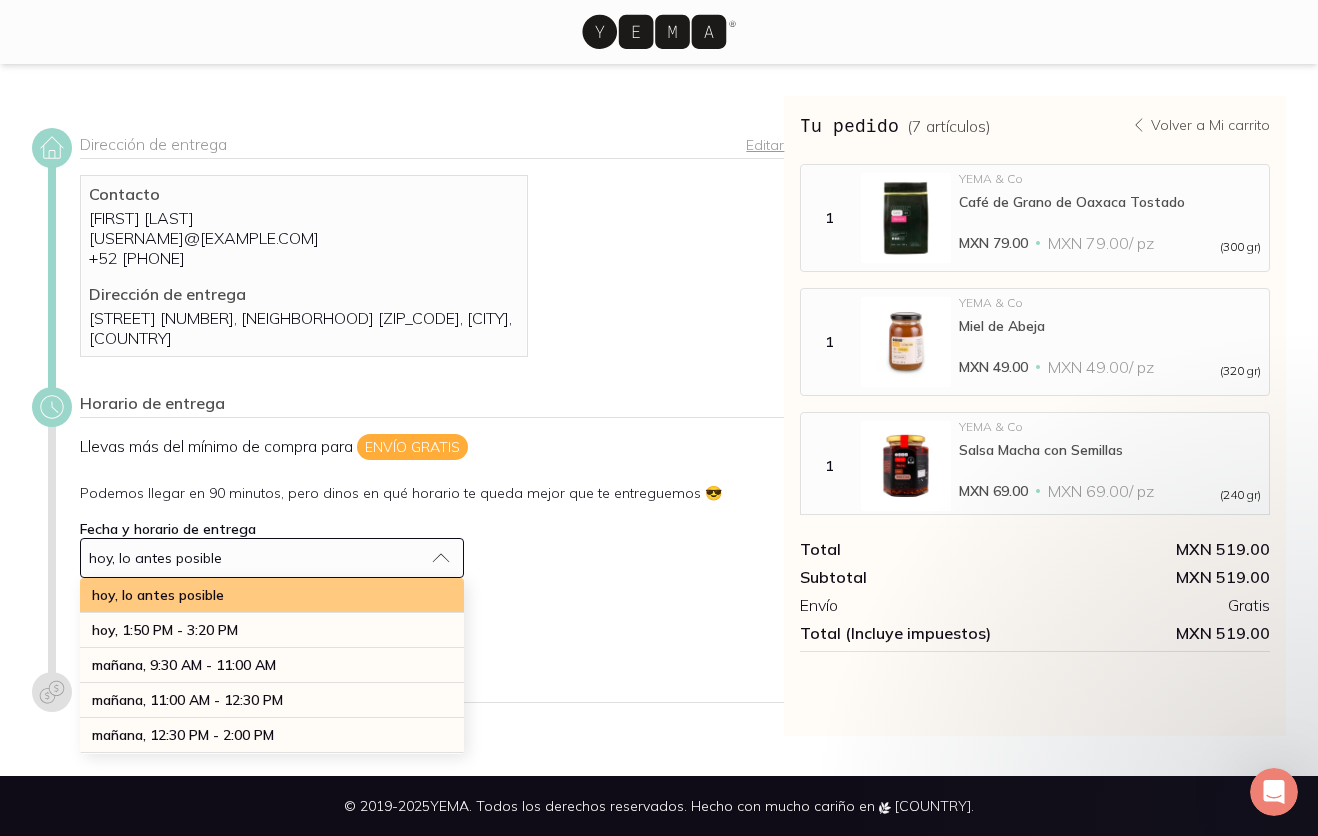 click on "hoy, lo antes posible" at bounding box center [158, 595] 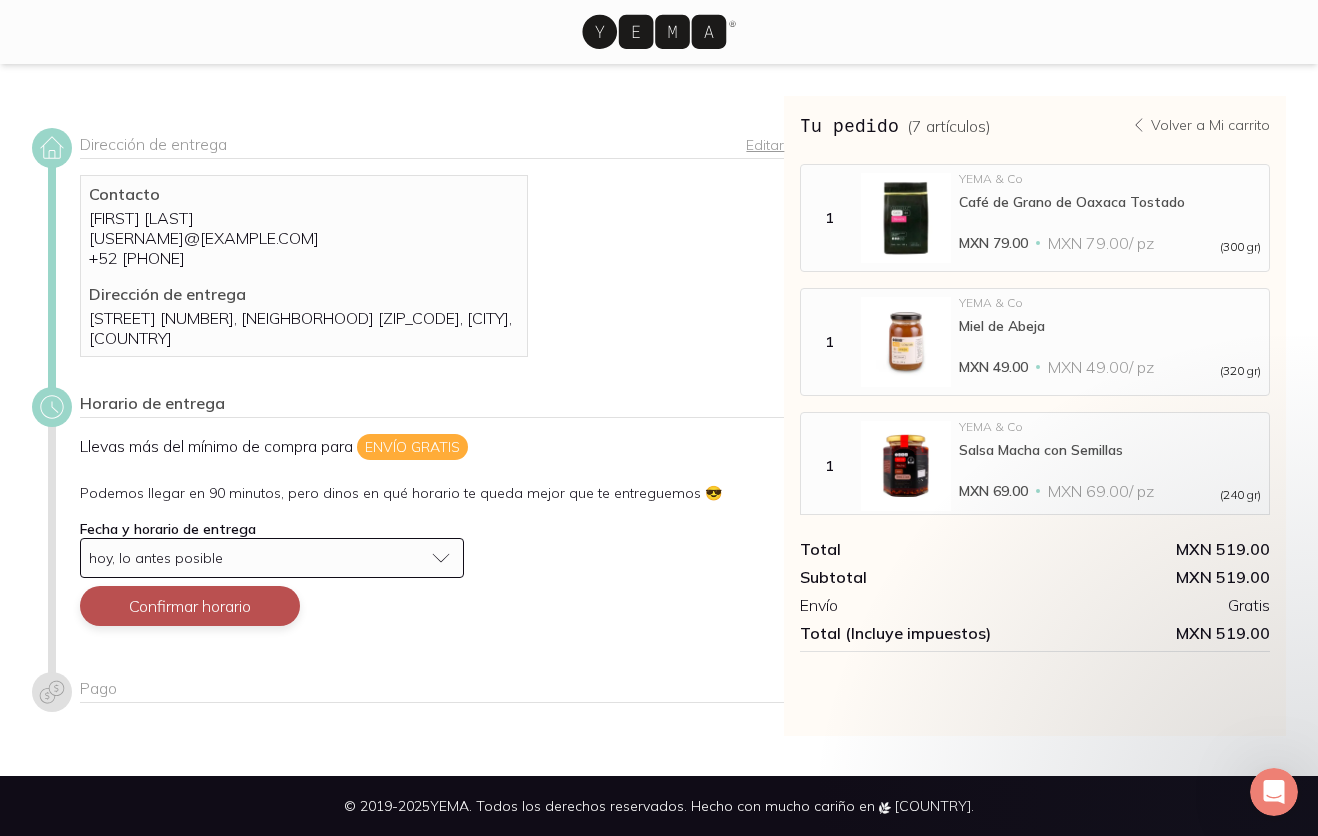 click on "Confirmar horario" at bounding box center (190, 606) 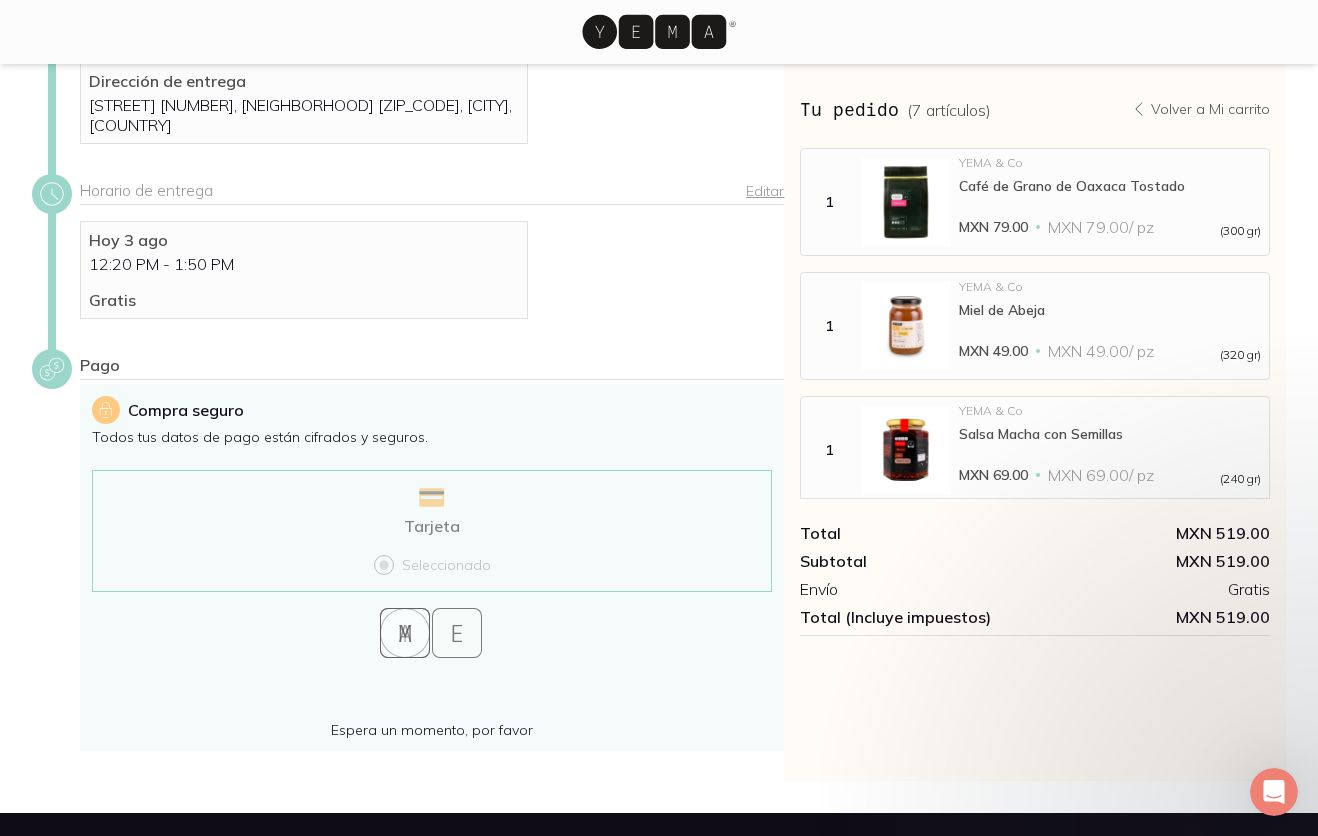 scroll, scrollTop: 218, scrollLeft: 0, axis: vertical 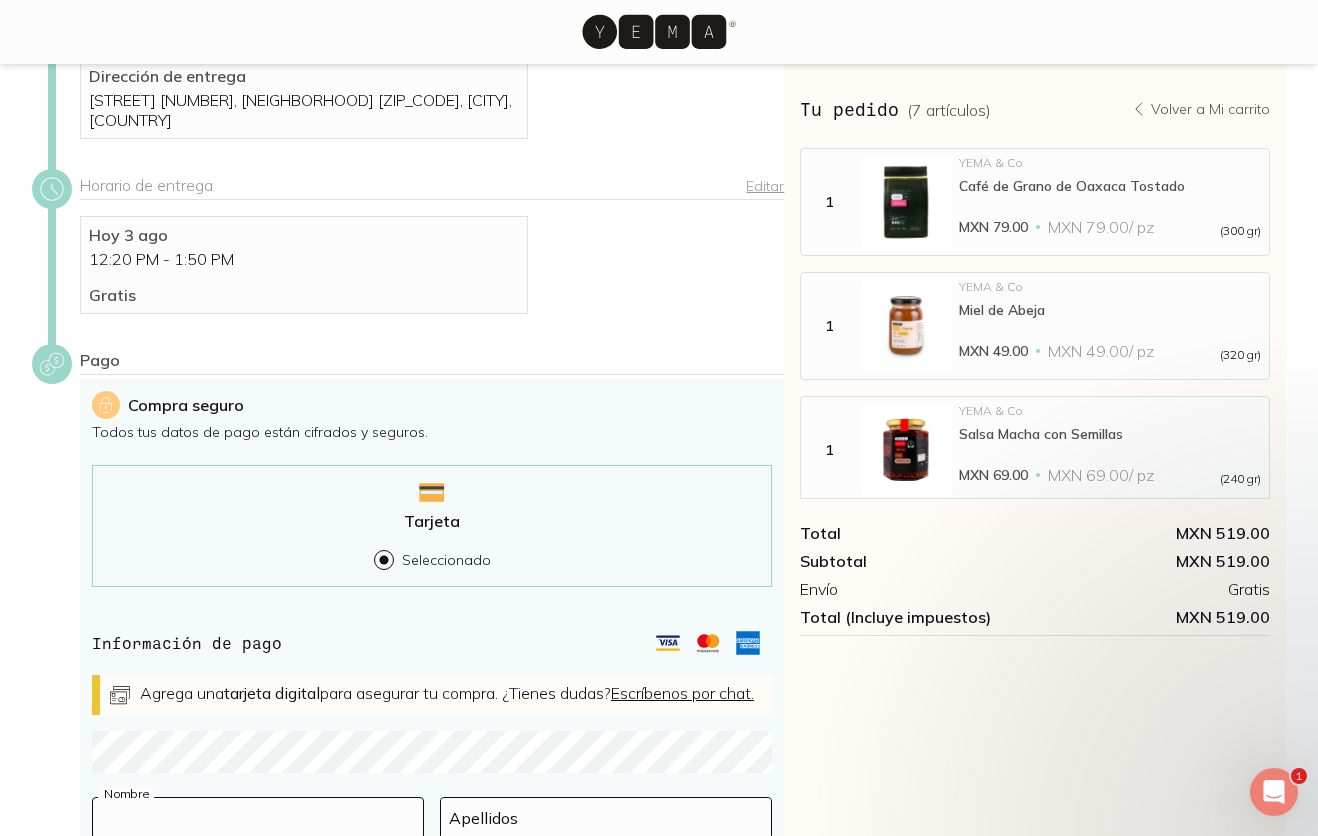 type on "Zoe" 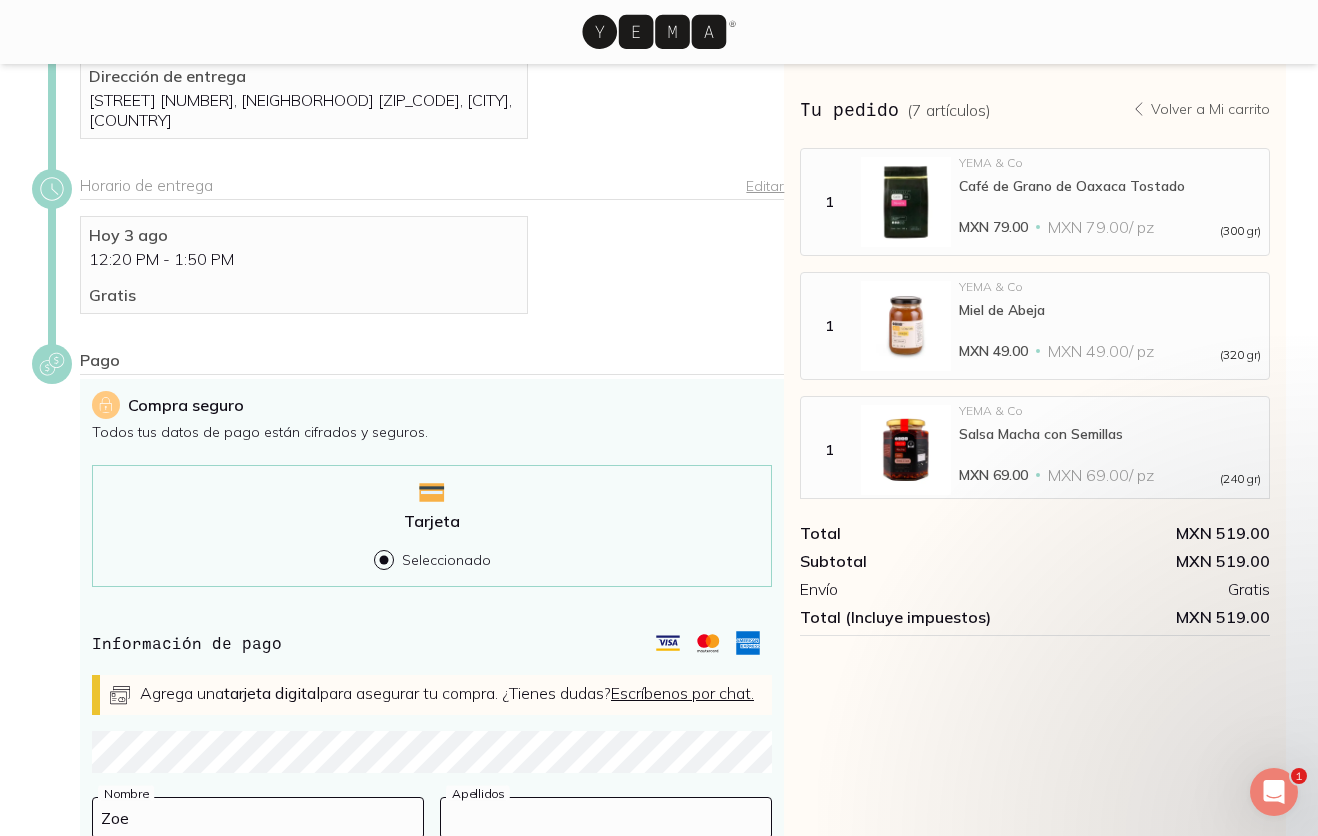 type on "Wiszniewska" 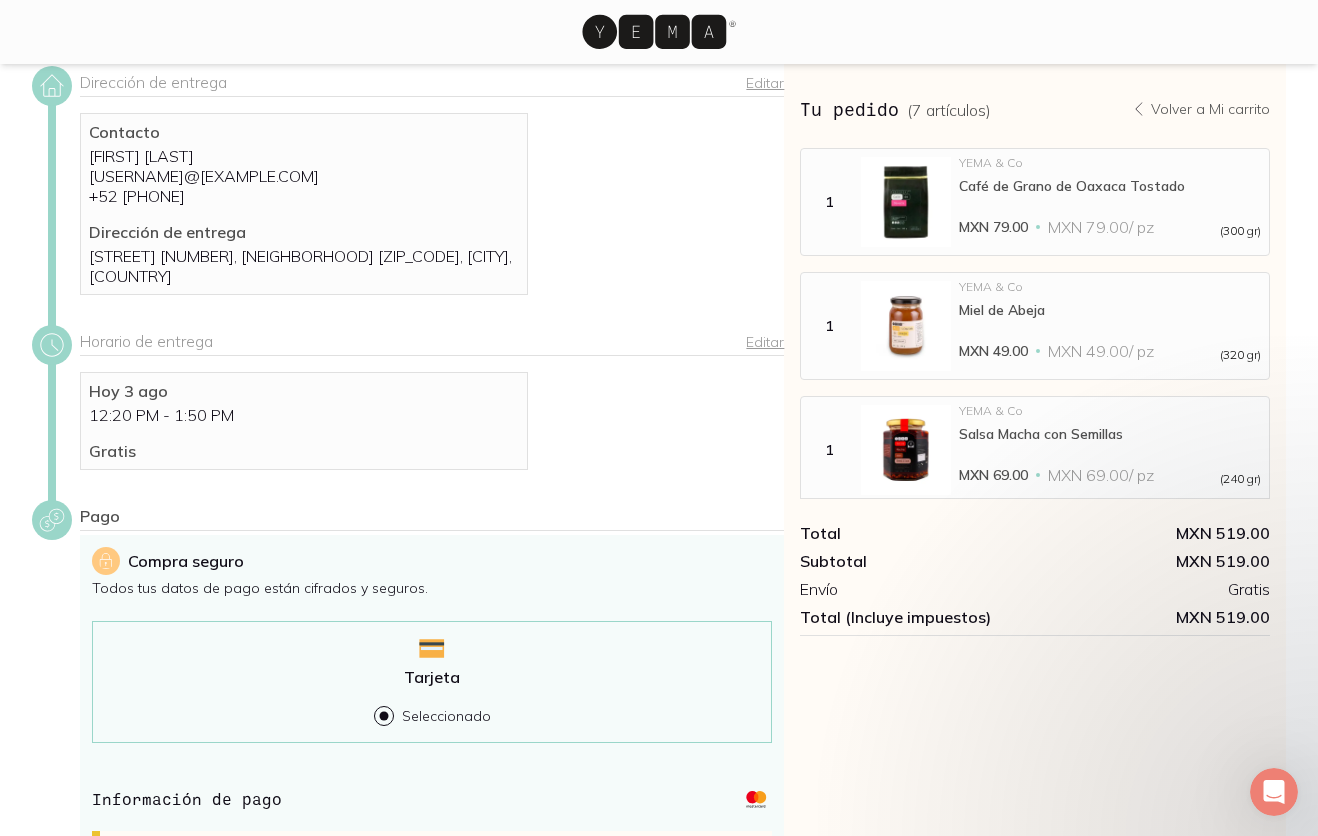 scroll, scrollTop: 52, scrollLeft: 0, axis: vertical 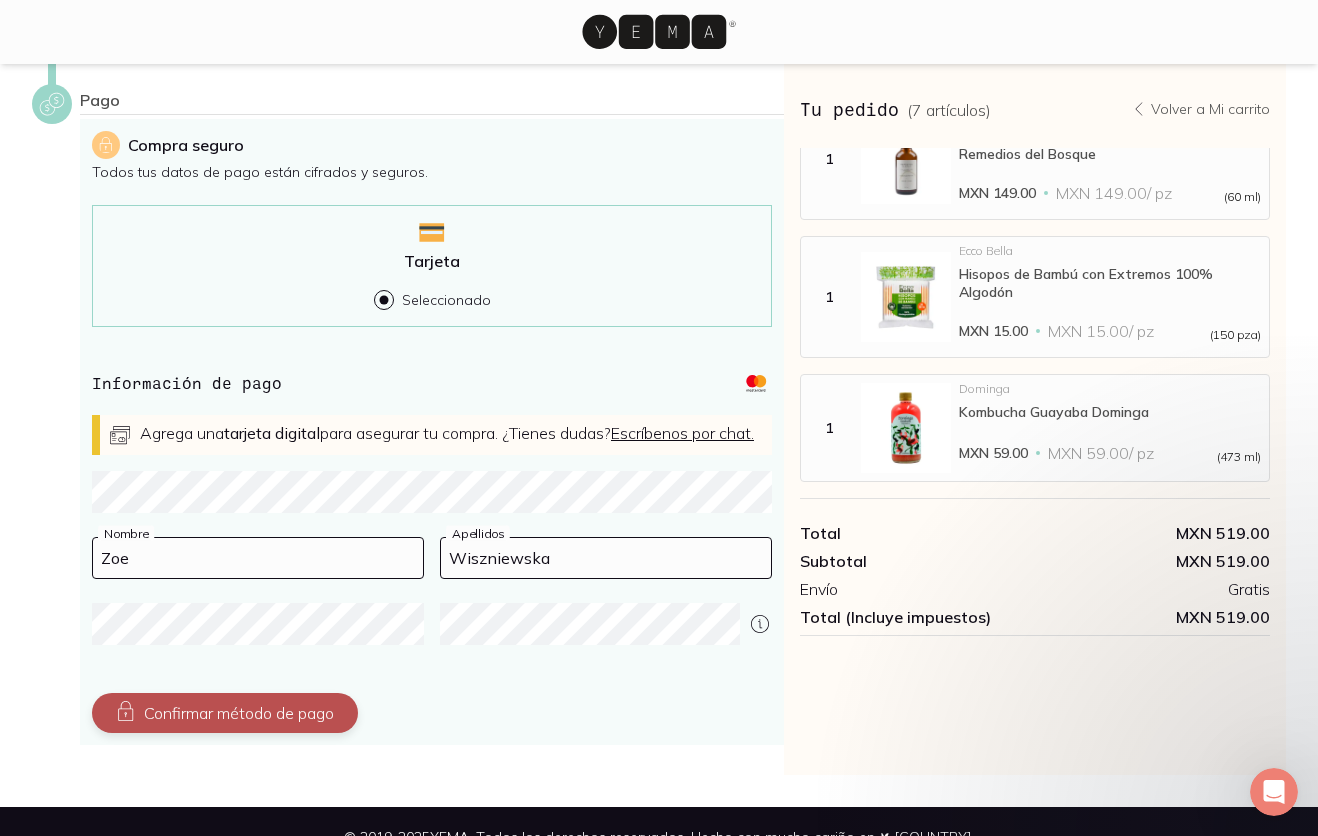 click on "Confirmar método de pago" at bounding box center (225, 713) 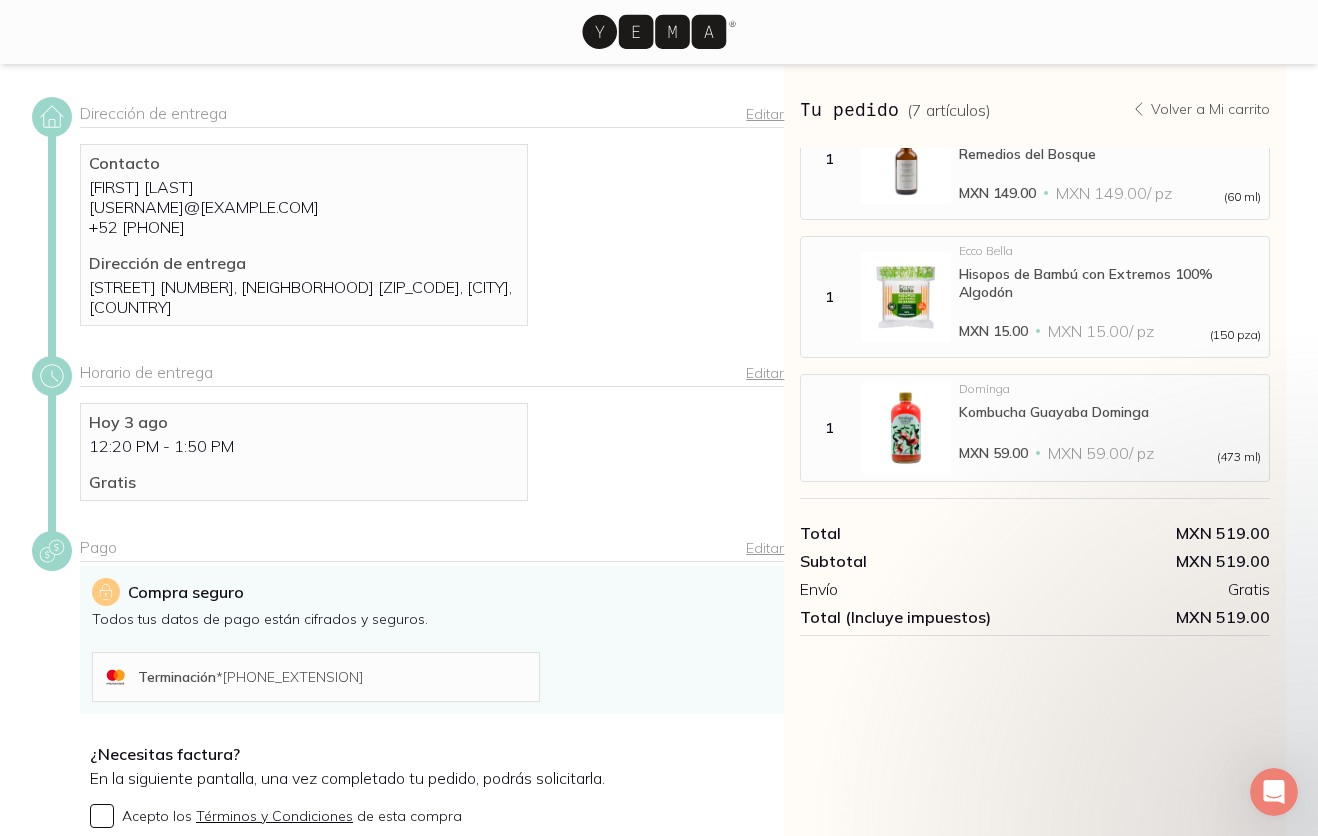 scroll, scrollTop: 291, scrollLeft: 0, axis: vertical 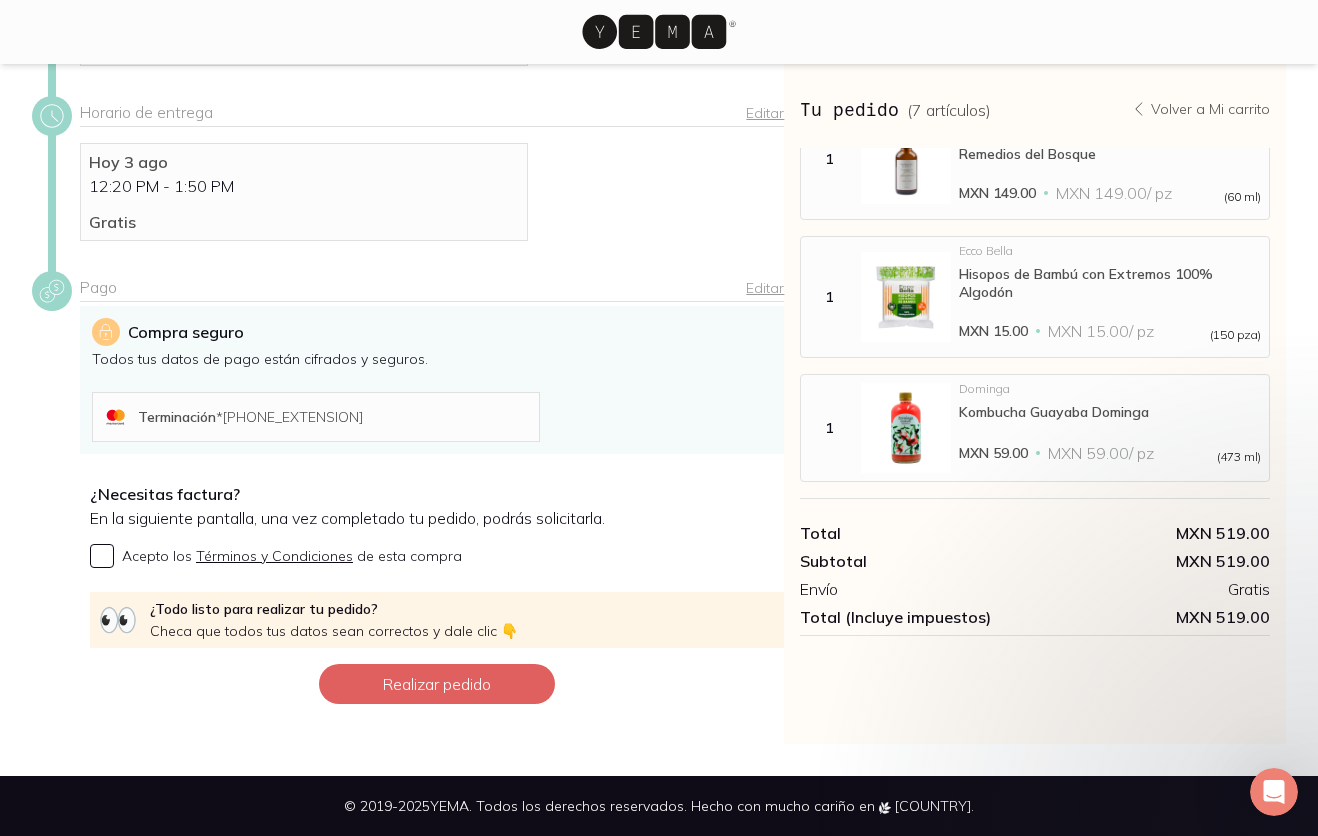 click on "Acepto los   Términos y Condiciones   de esta compra" at bounding box center [437, 556] 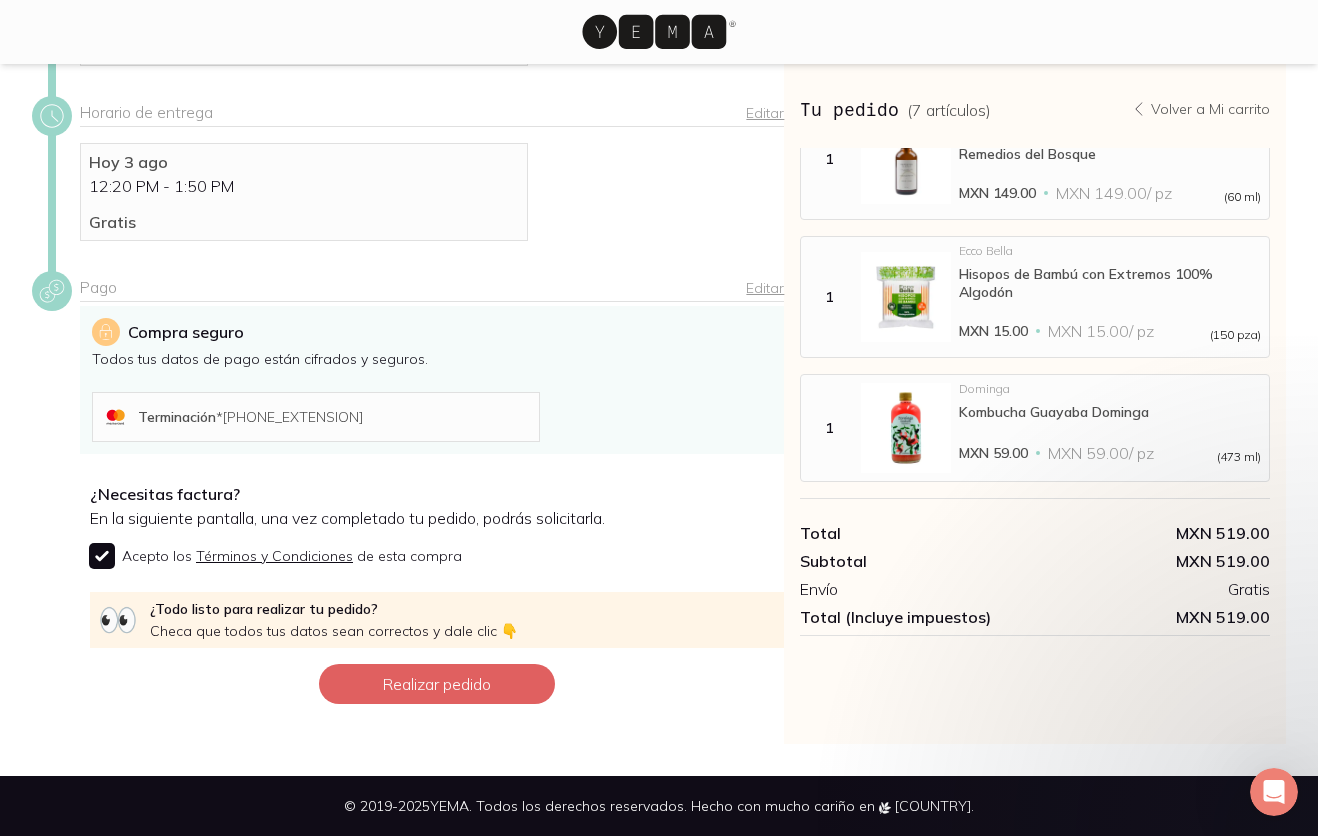 checkbox on "true" 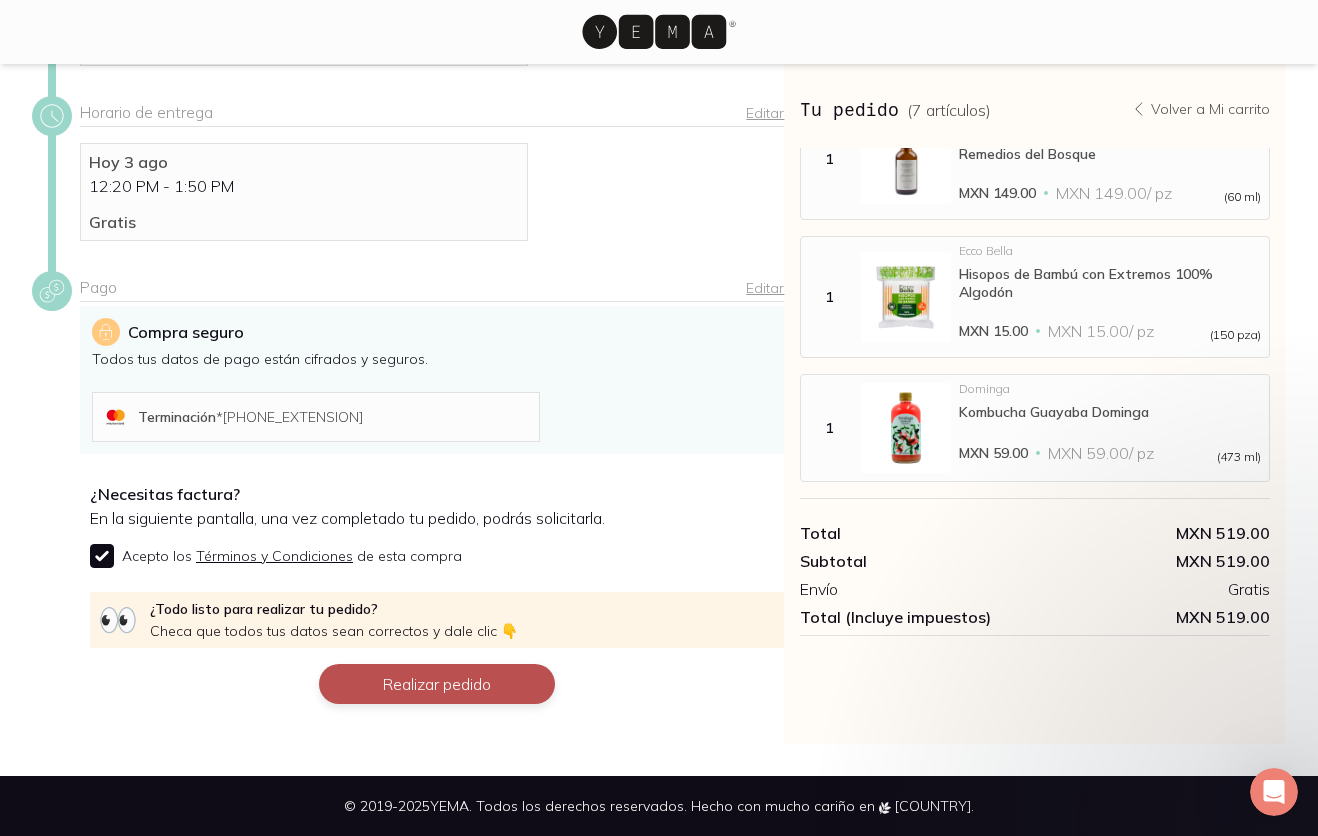 click on "Realizar pedido" at bounding box center (437, 684) 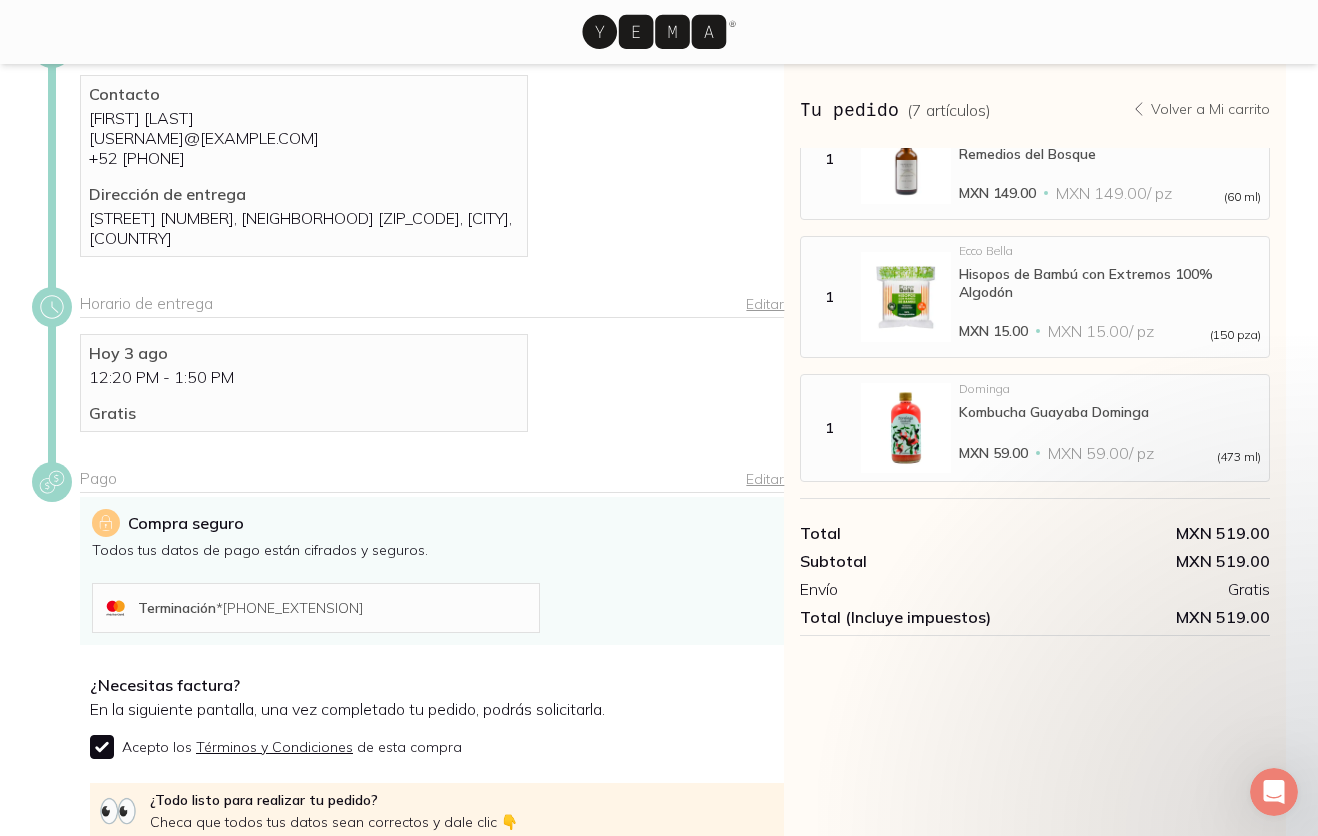 scroll, scrollTop: 0, scrollLeft: 0, axis: both 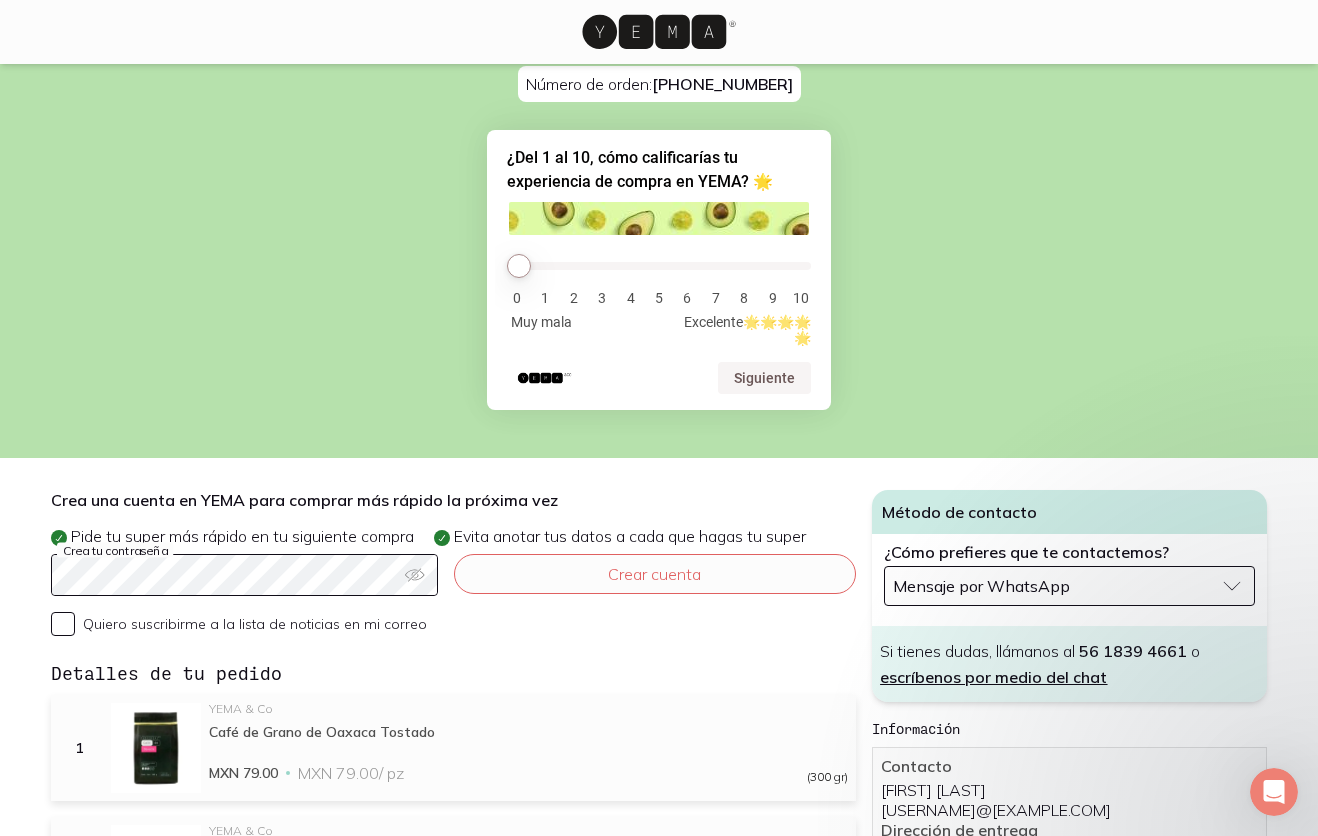 click on "Mensaje por WhatsApp" at bounding box center (1069, 586) 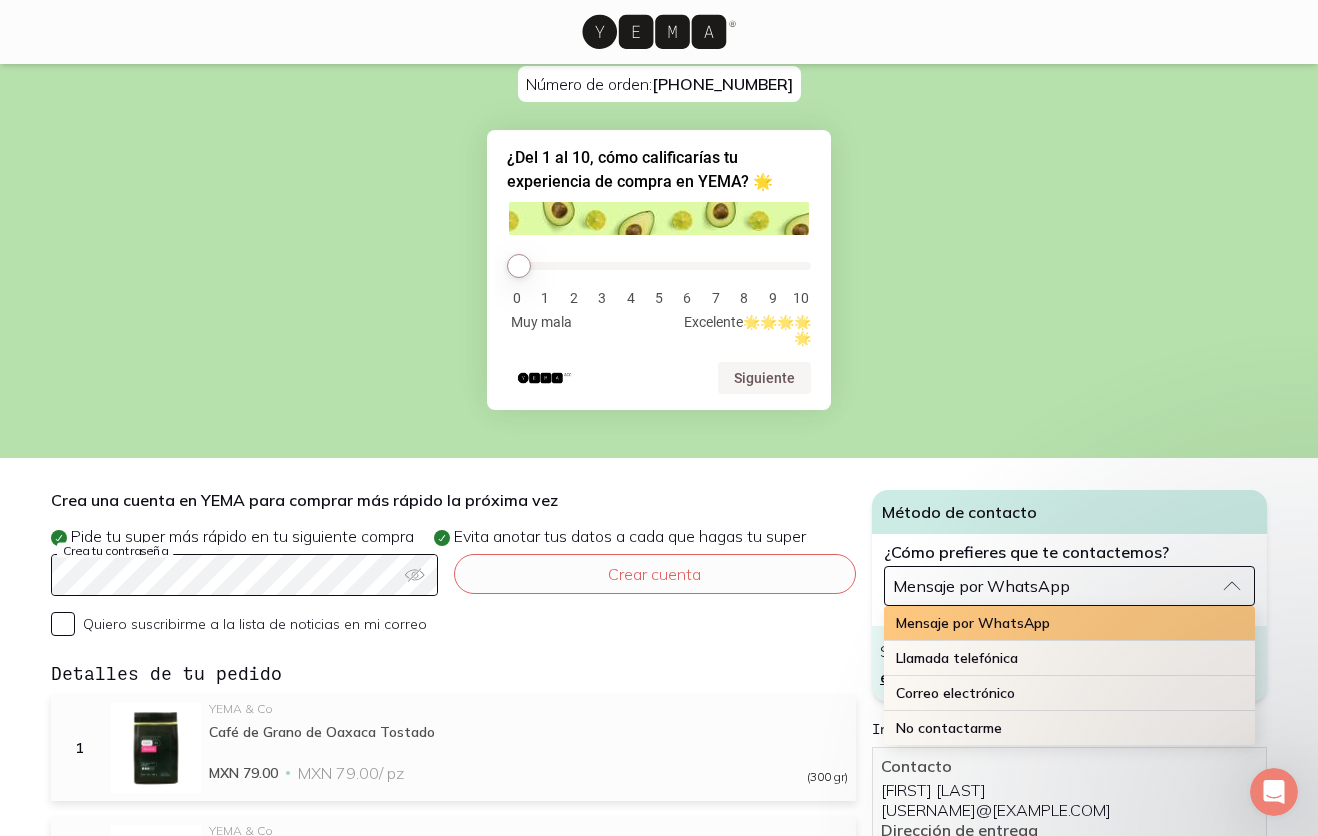 click on "Mensaje por WhatsApp" at bounding box center (1069, 623) 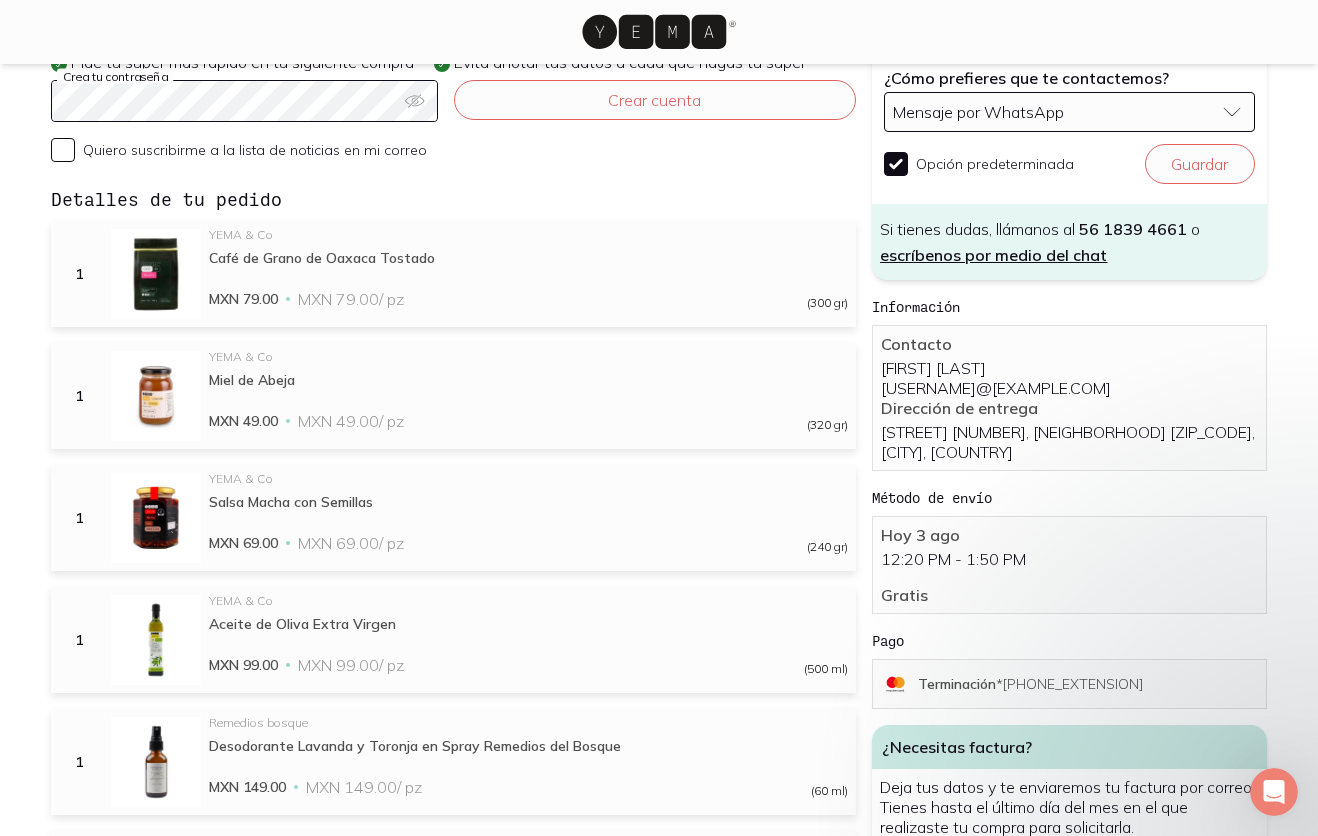 scroll, scrollTop: 541, scrollLeft: 0, axis: vertical 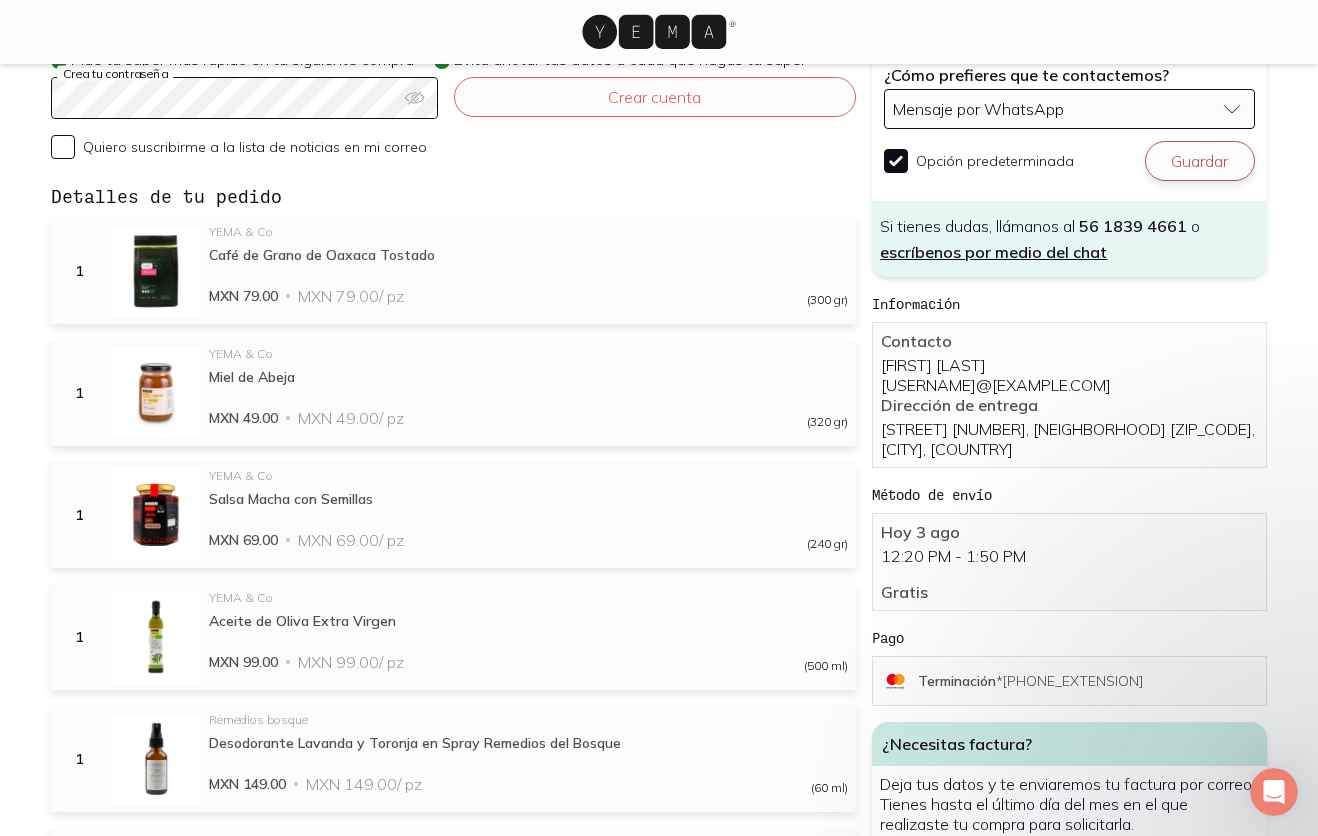 click on "Guardar" at bounding box center [1200, 161] 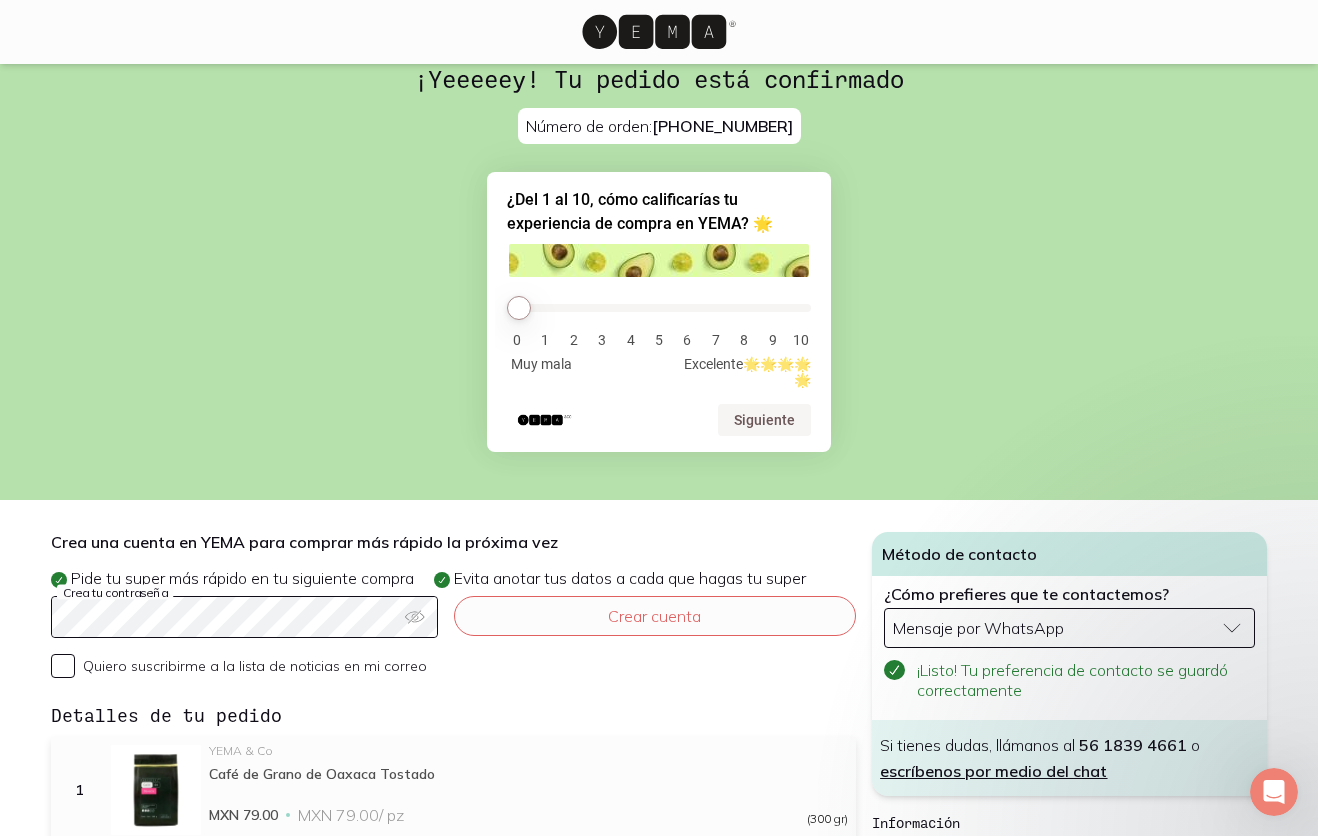 scroll, scrollTop: 0, scrollLeft: 0, axis: both 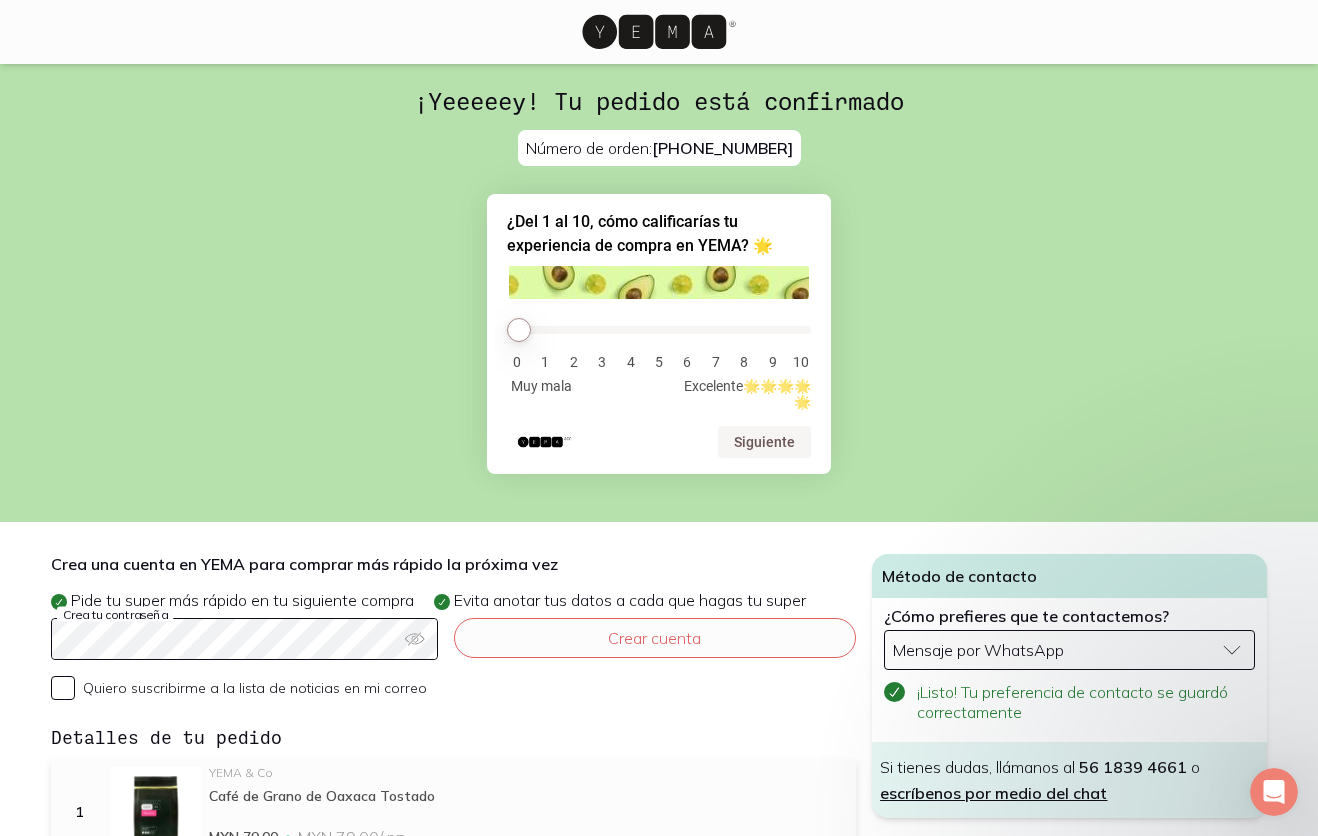 click on "[PHONE_NUMBER]" at bounding box center [722, 148] 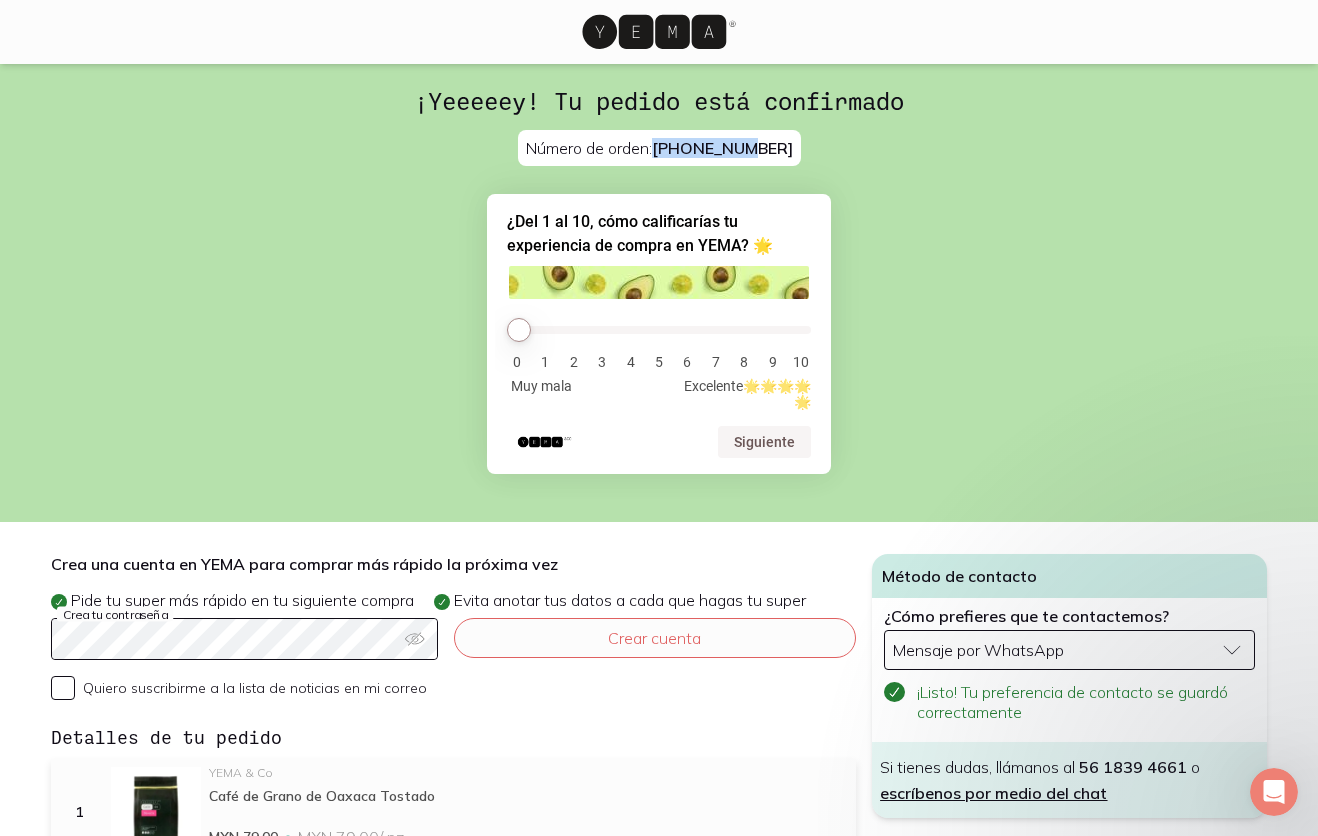 drag, startPoint x: 681, startPoint y: 146, endPoint x: 777, endPoint y: 141, distance: 96.13012 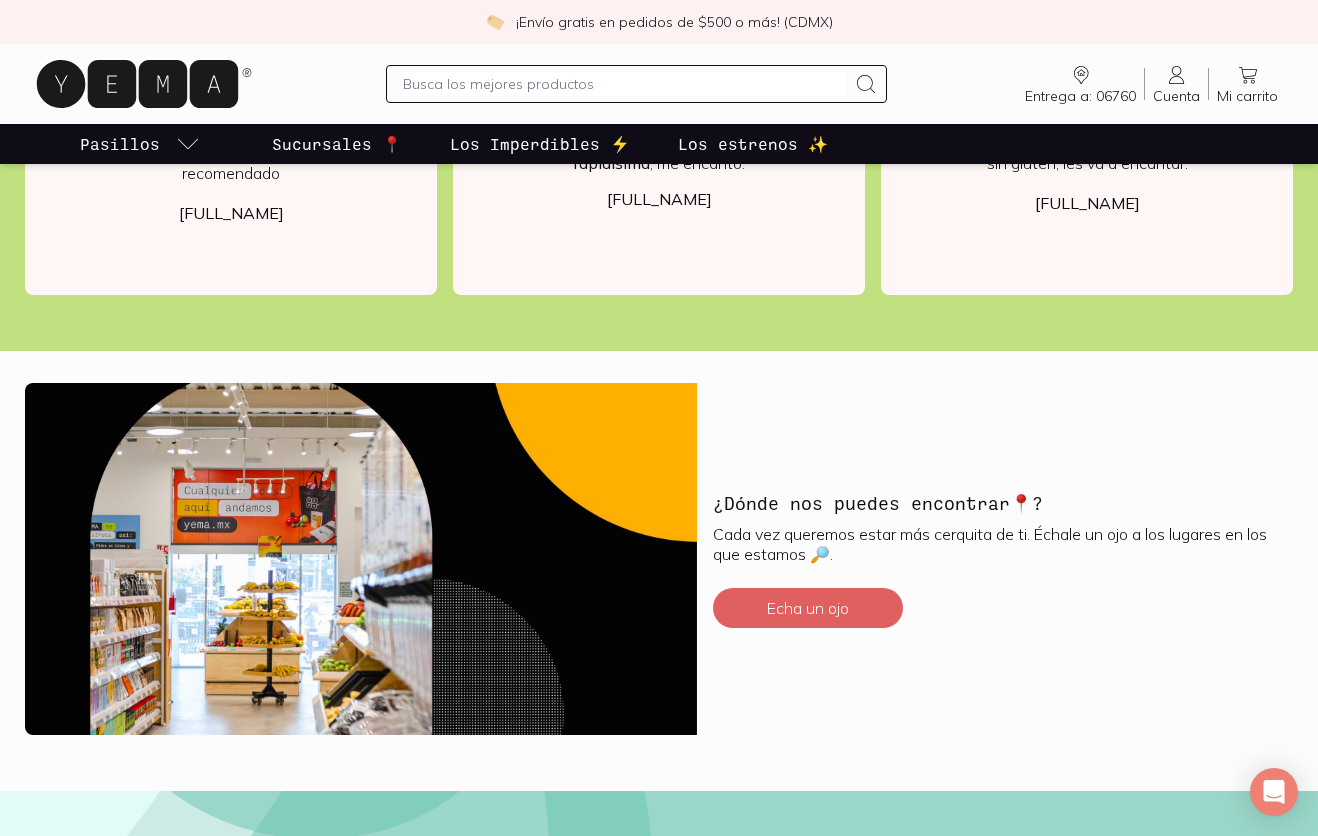 scroll, scrollTop: 4811, scrollLeft: 0, axis: vertical 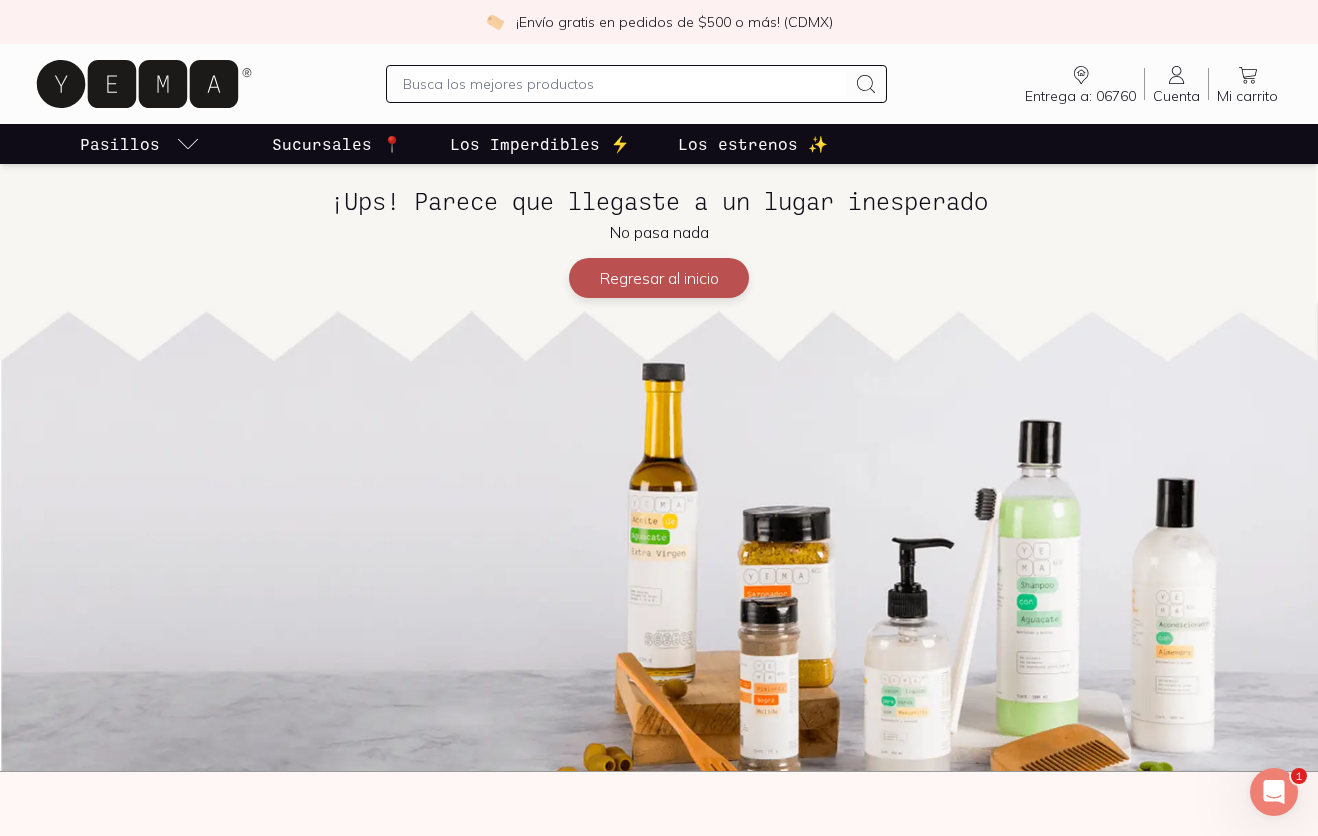 click on "Regresar al inicio" at bounding box center [659, 278] 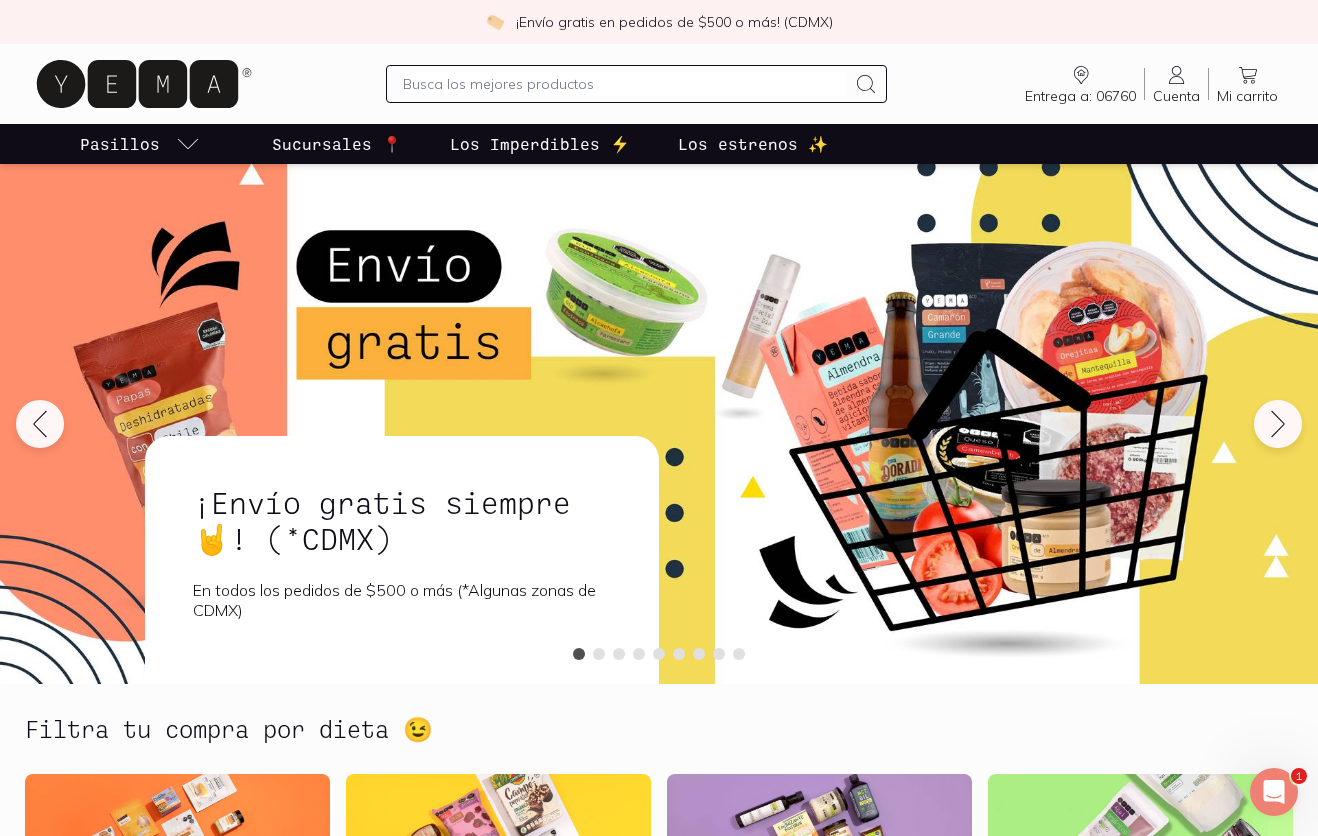 click on "Entrega a: 06760" at bounding box center [1080, 96] 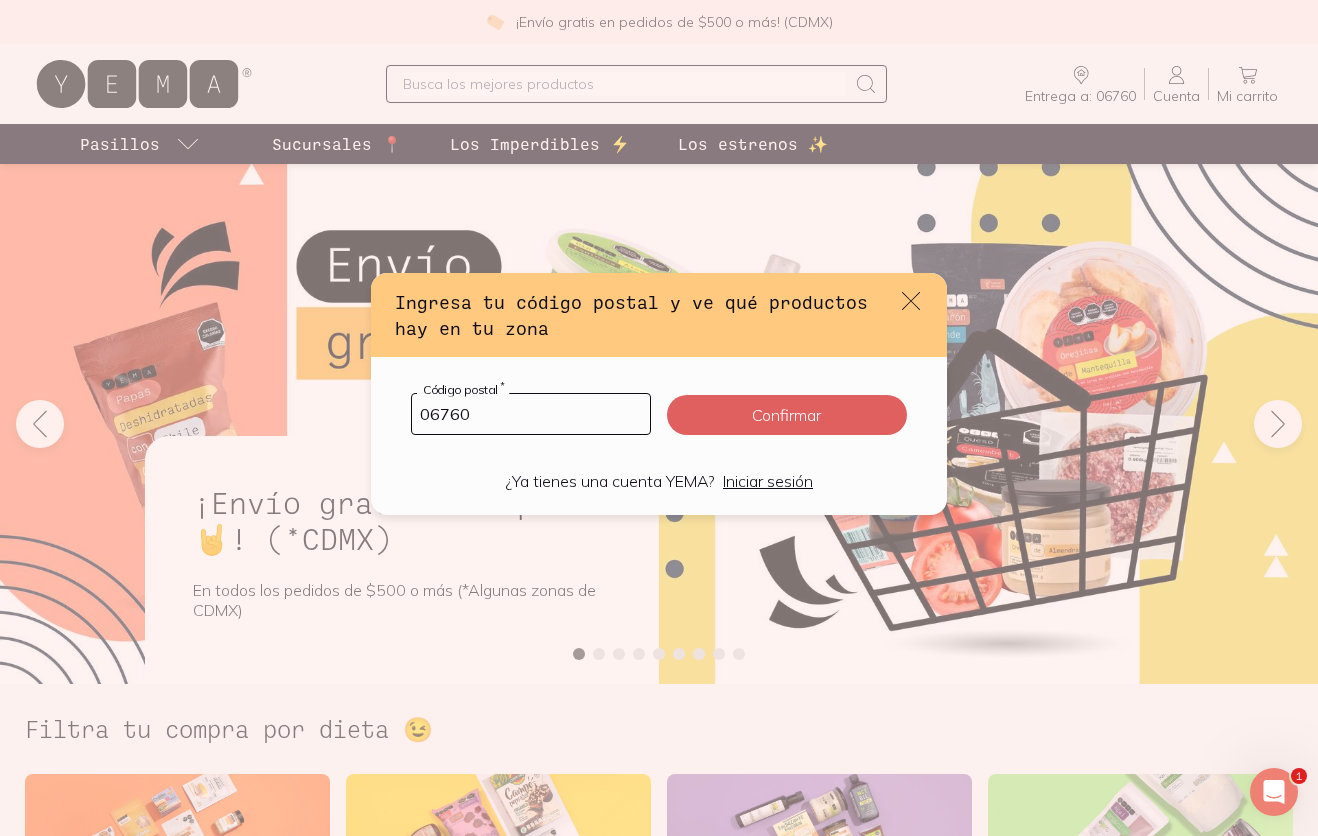 click on "Ingresa tu código postal y ve qué productos hay en tu zona" at bounding box center [659, 315] 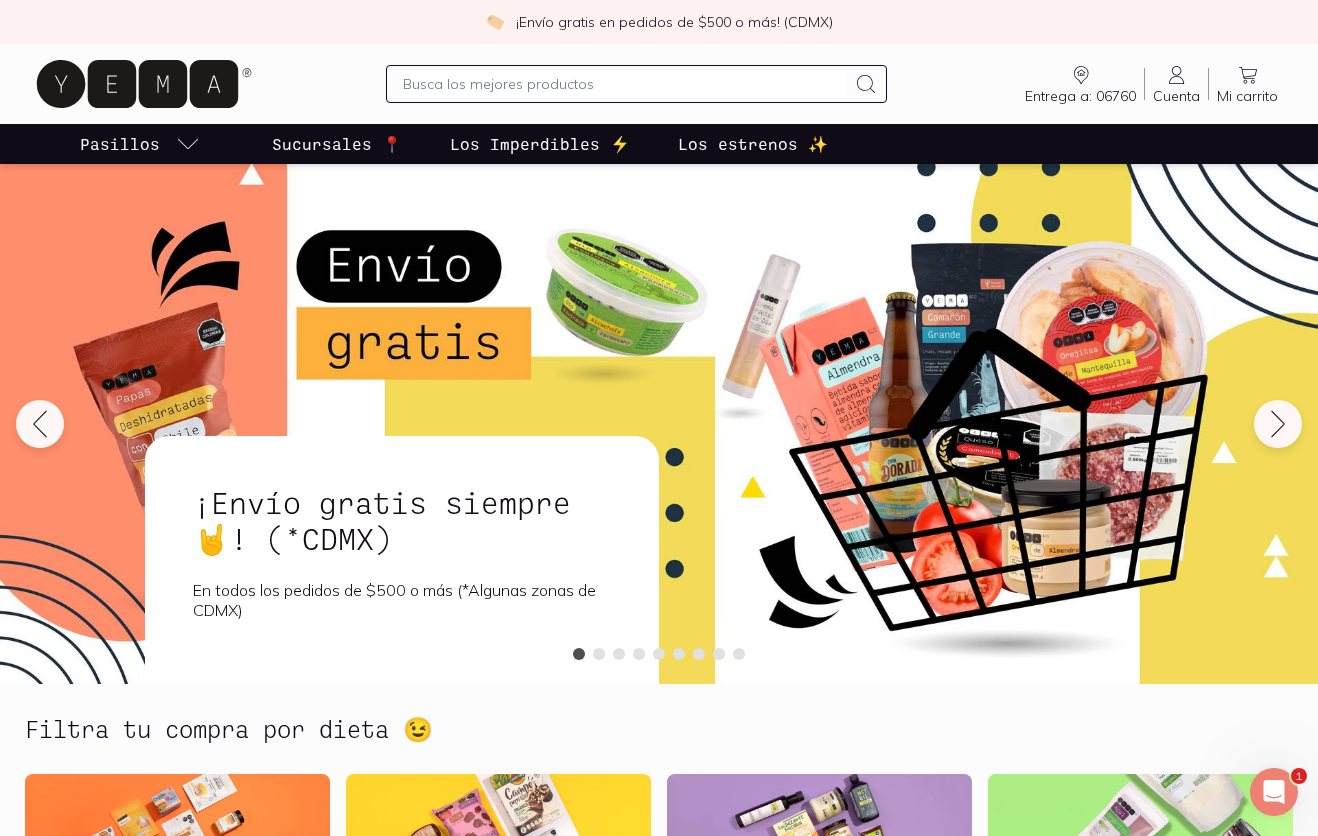 click on "Cuenta" at bounding box center (1176, 96) 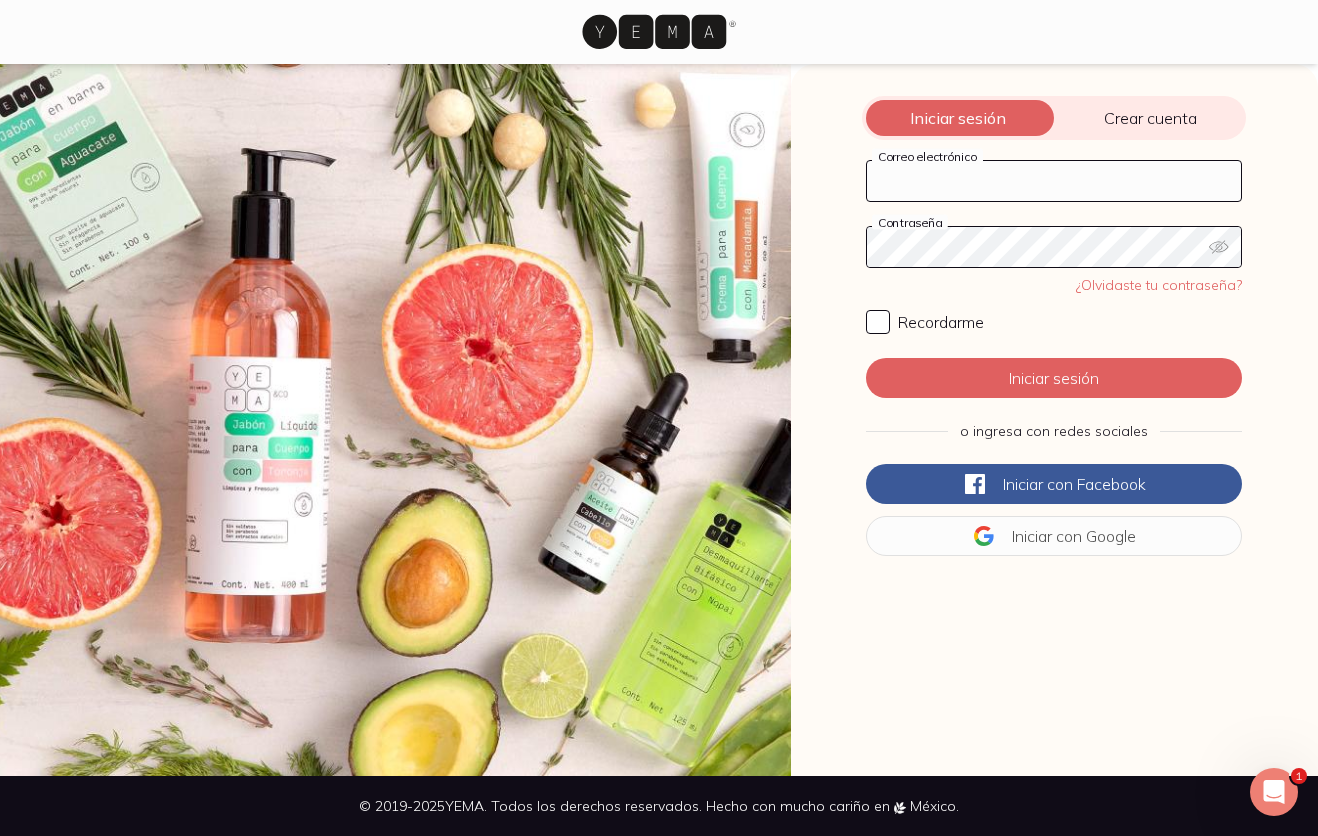 type on "z.wiszniewska@ymail.com" 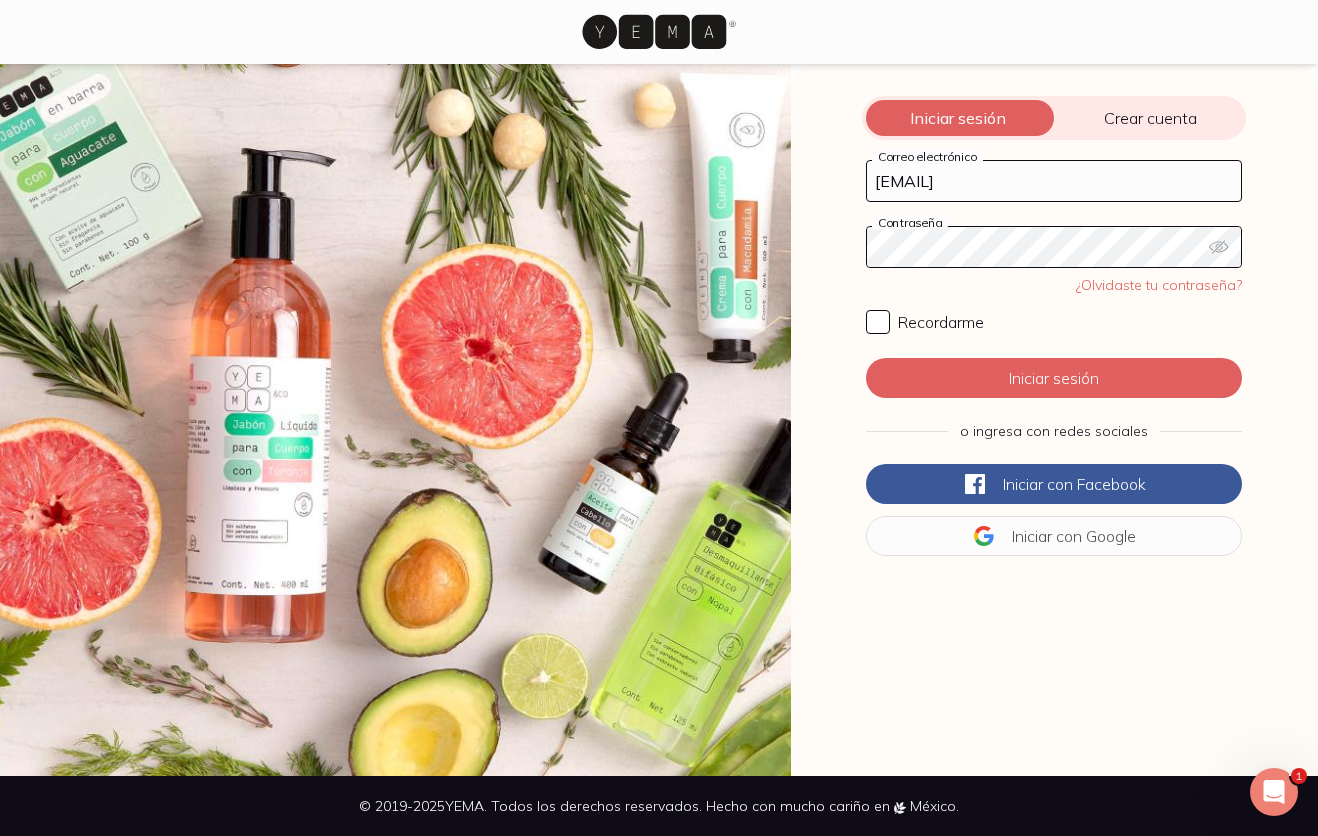 click on "Crear cuenta" at bounding box center [1150, 118] 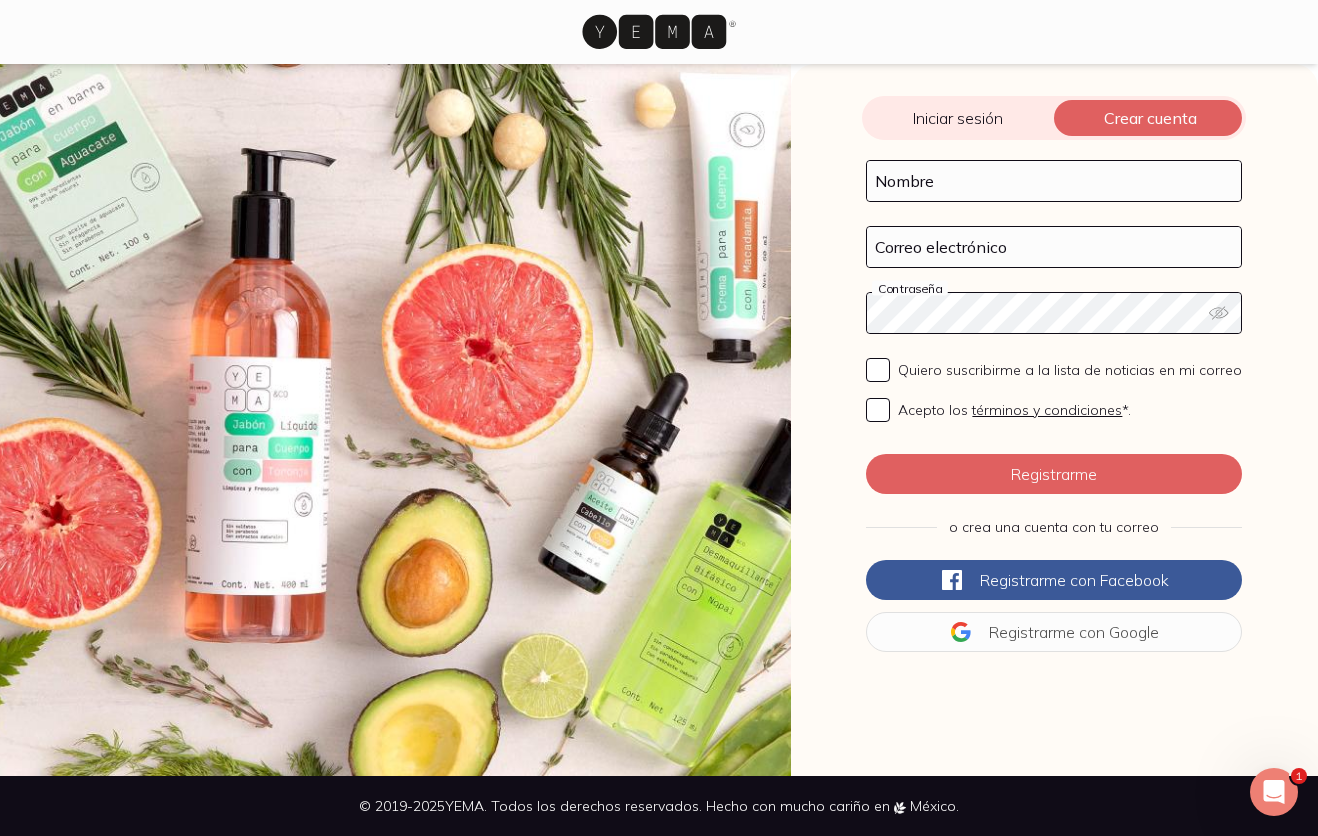 type 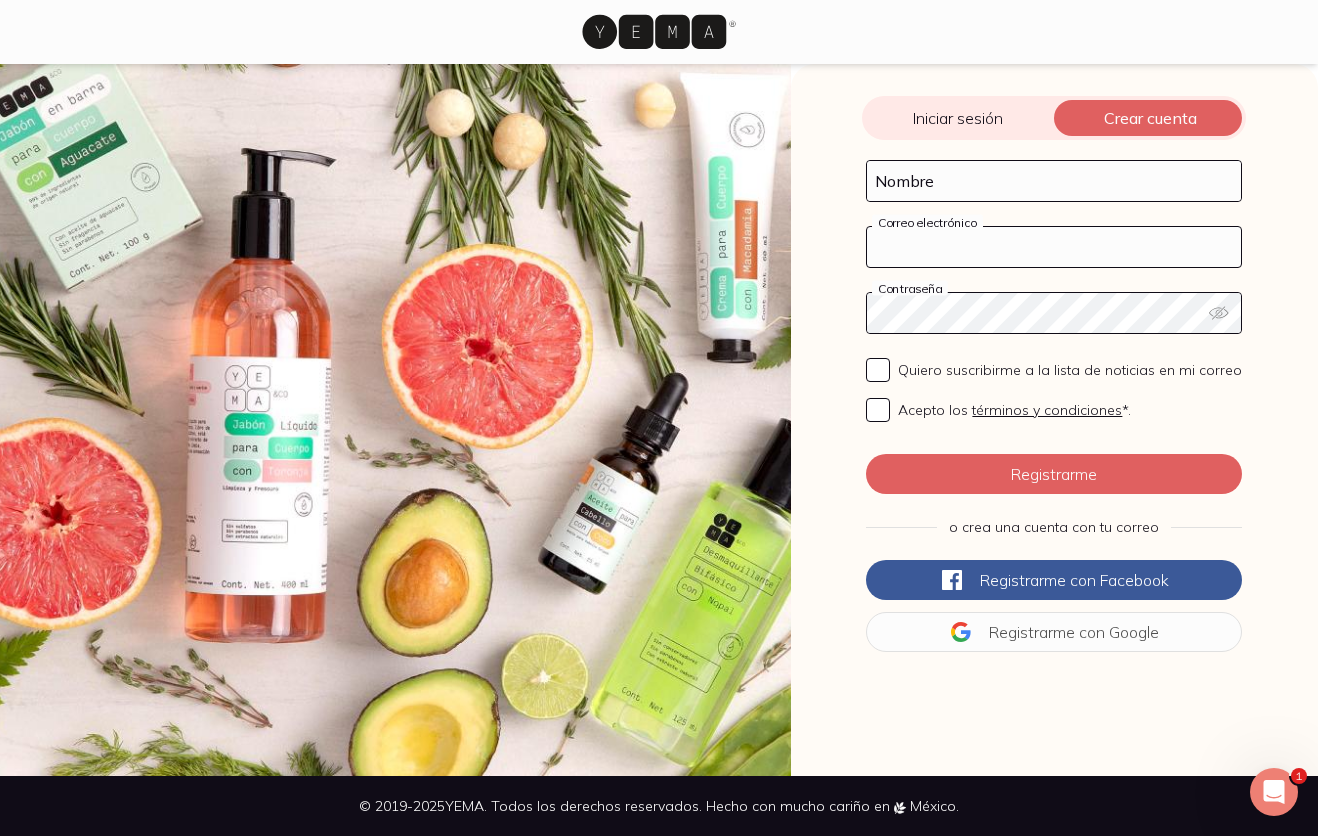 type on "z.wiszniewska@ymail.com" 